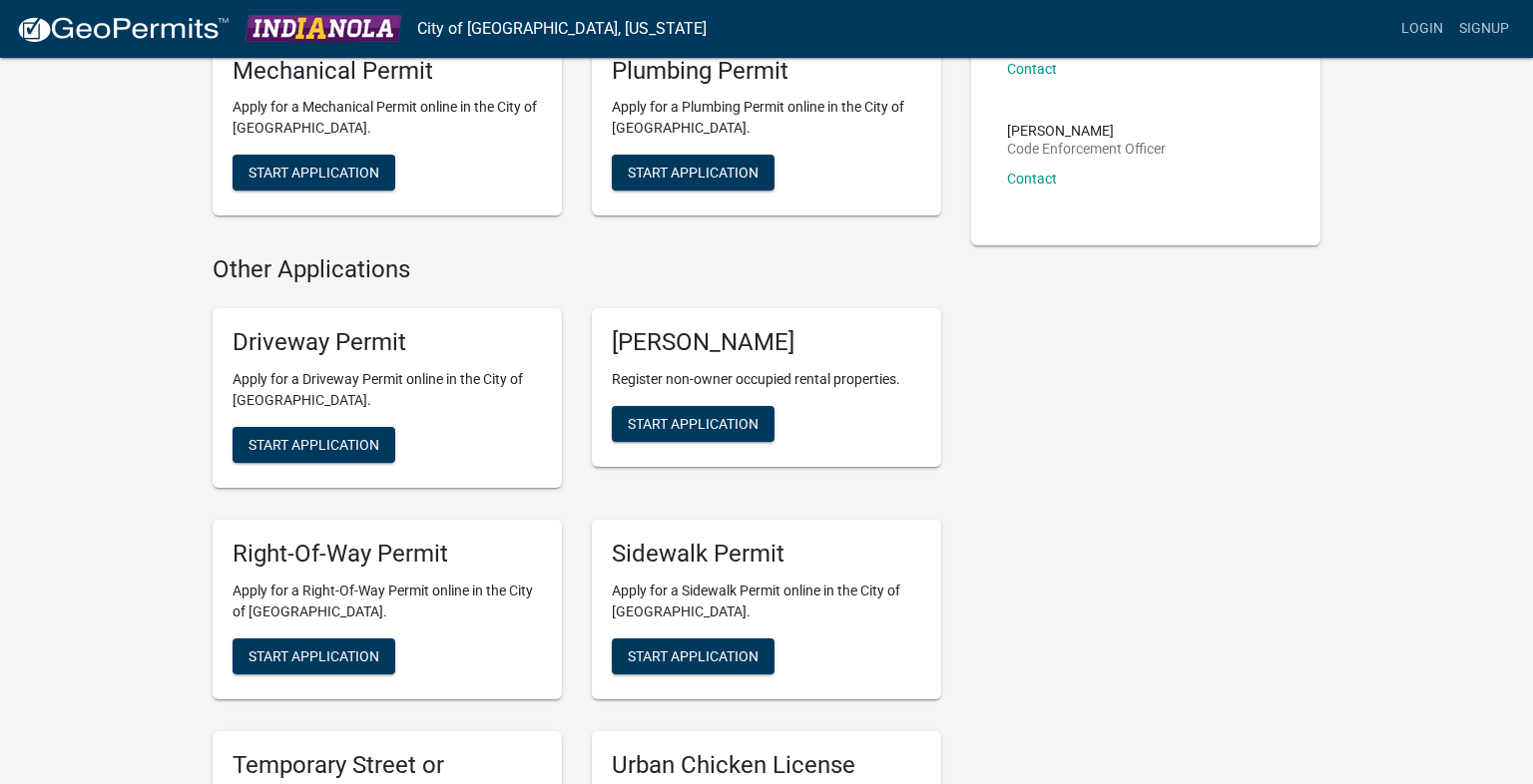 scroll, scrollTop: 440, scrollLeft: 0, axis: vertical 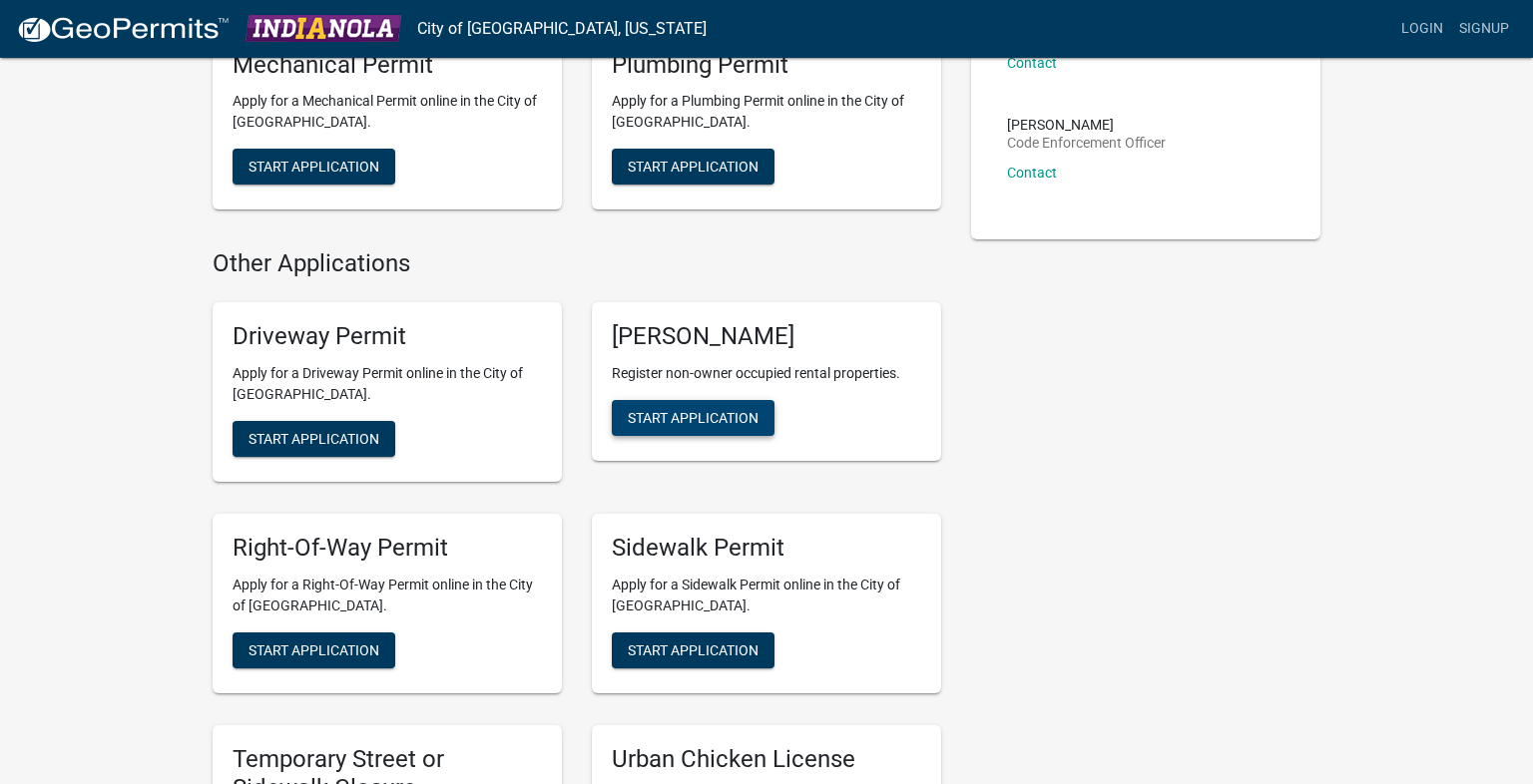 click on "Start Application" 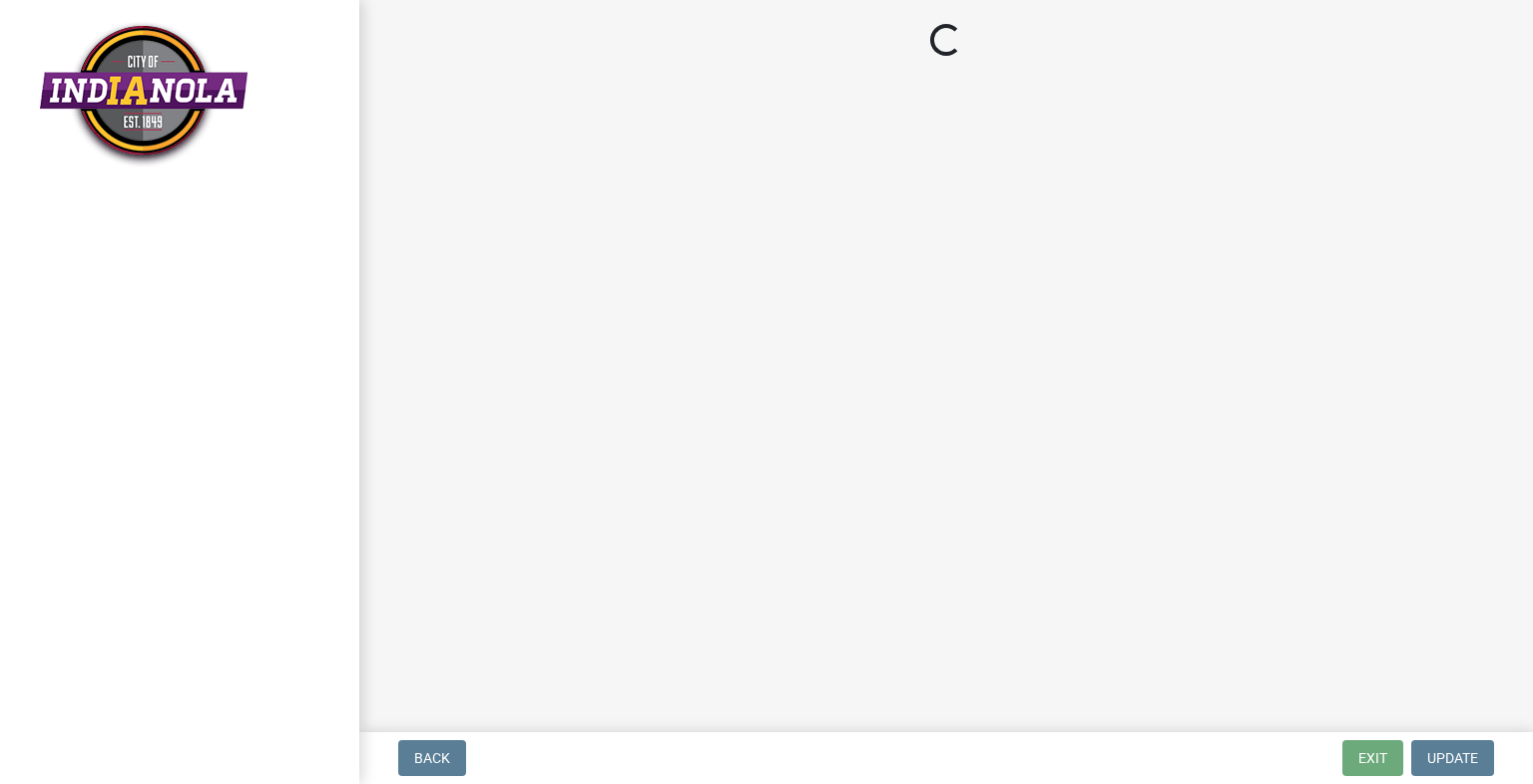 scroll, scrollTop: 0, scrollLeft: 0, axis: both 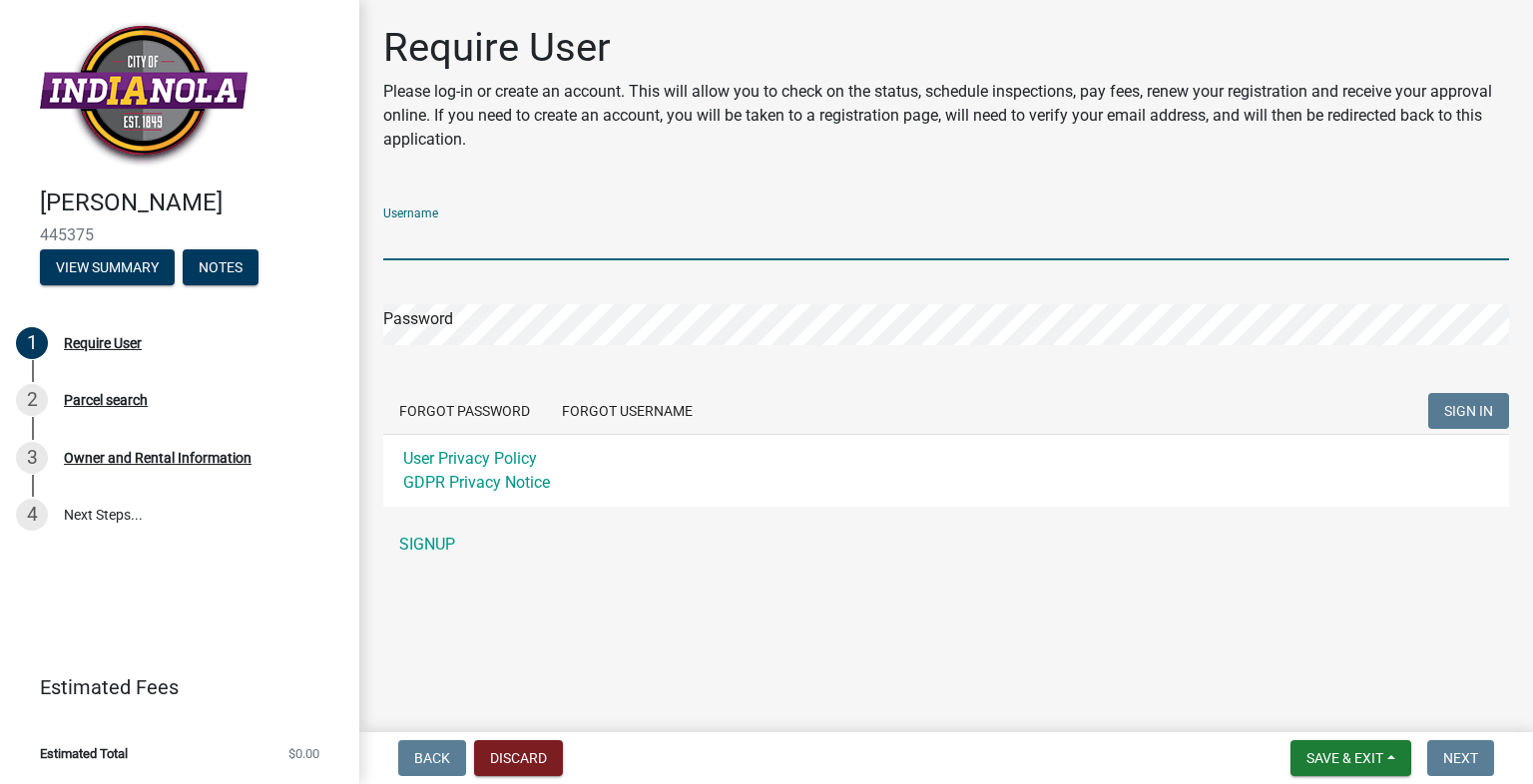 type on "juergens" 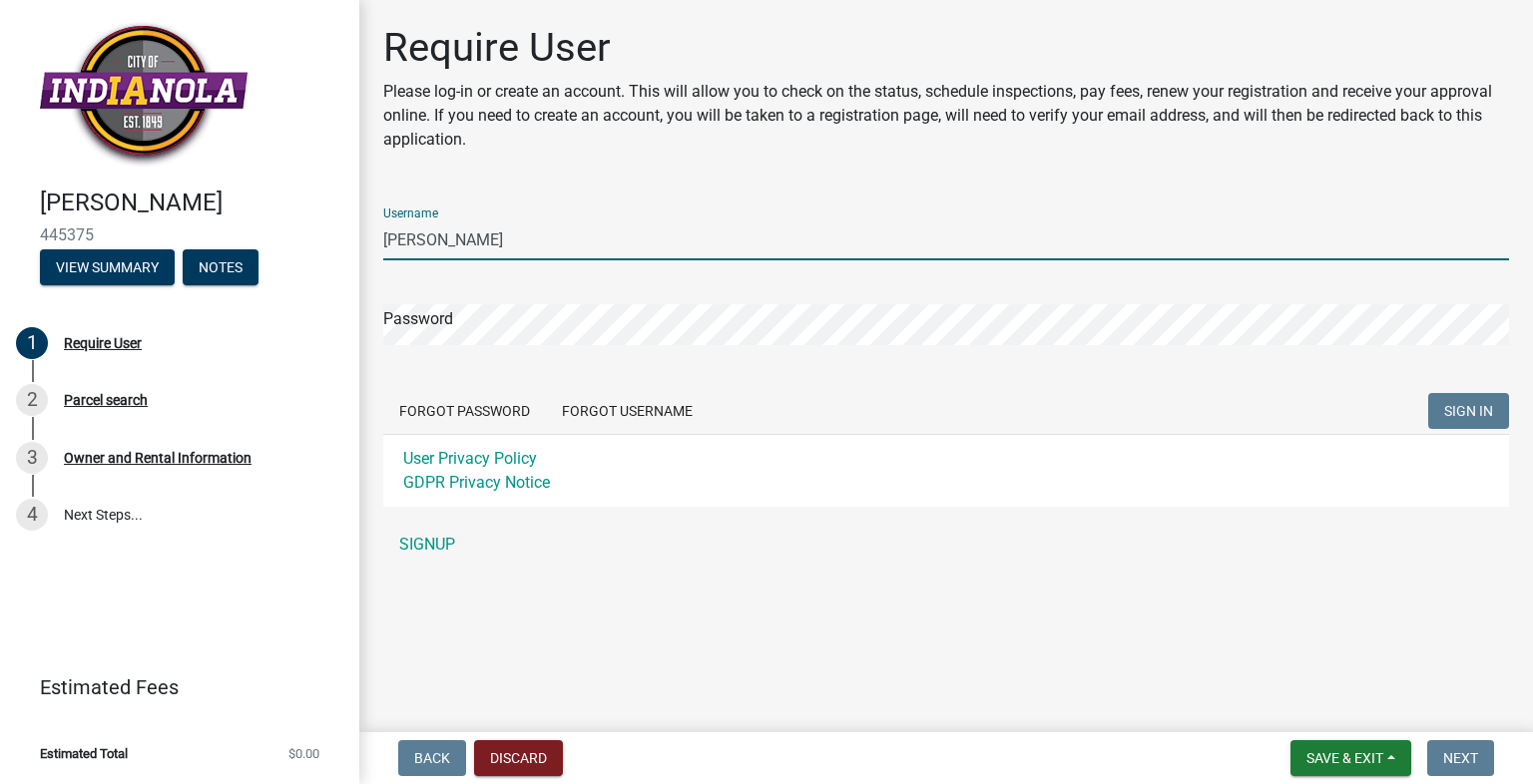 click on "SIGN IN" 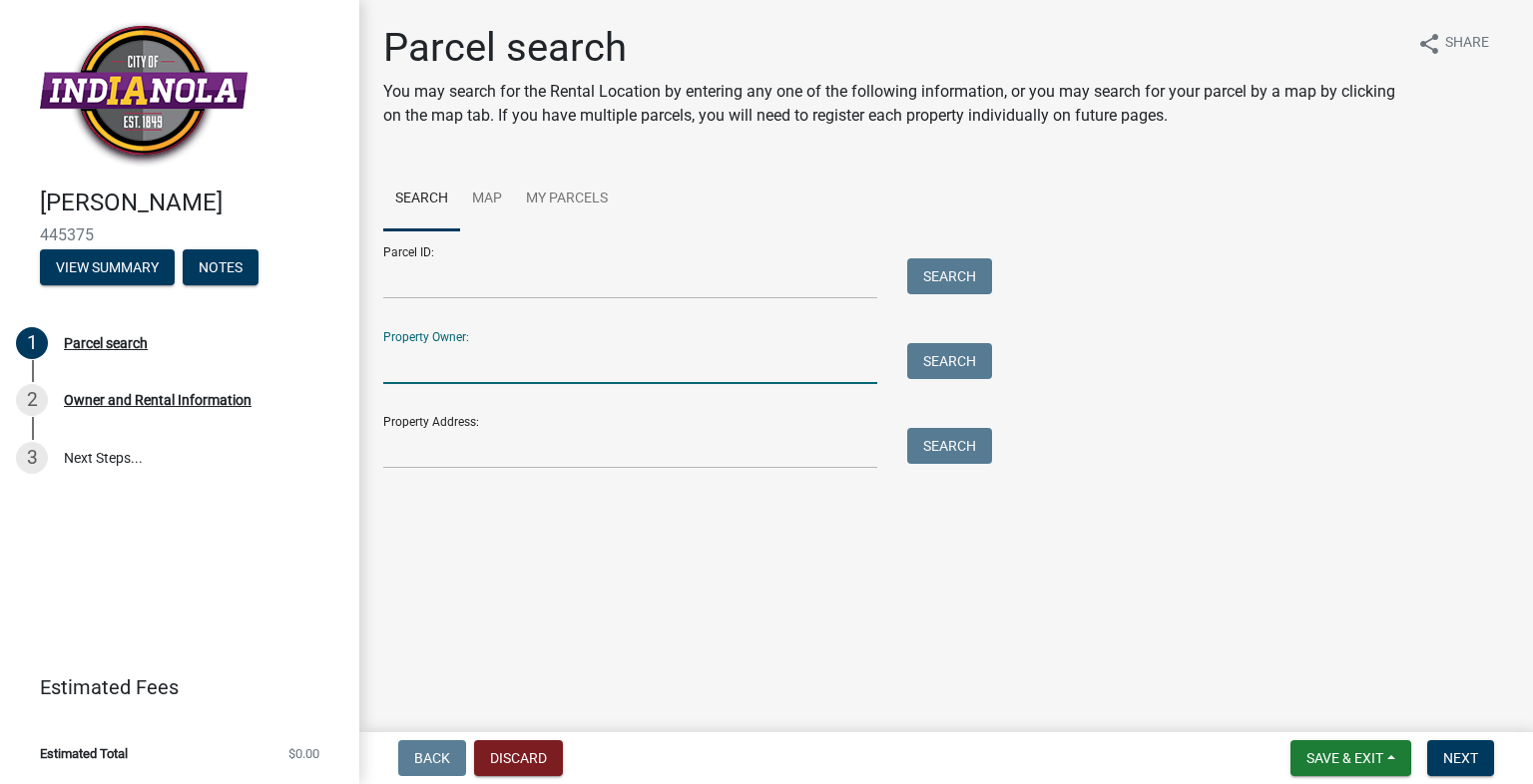 click on "Property Owner:" at bounding box center (630, 363) 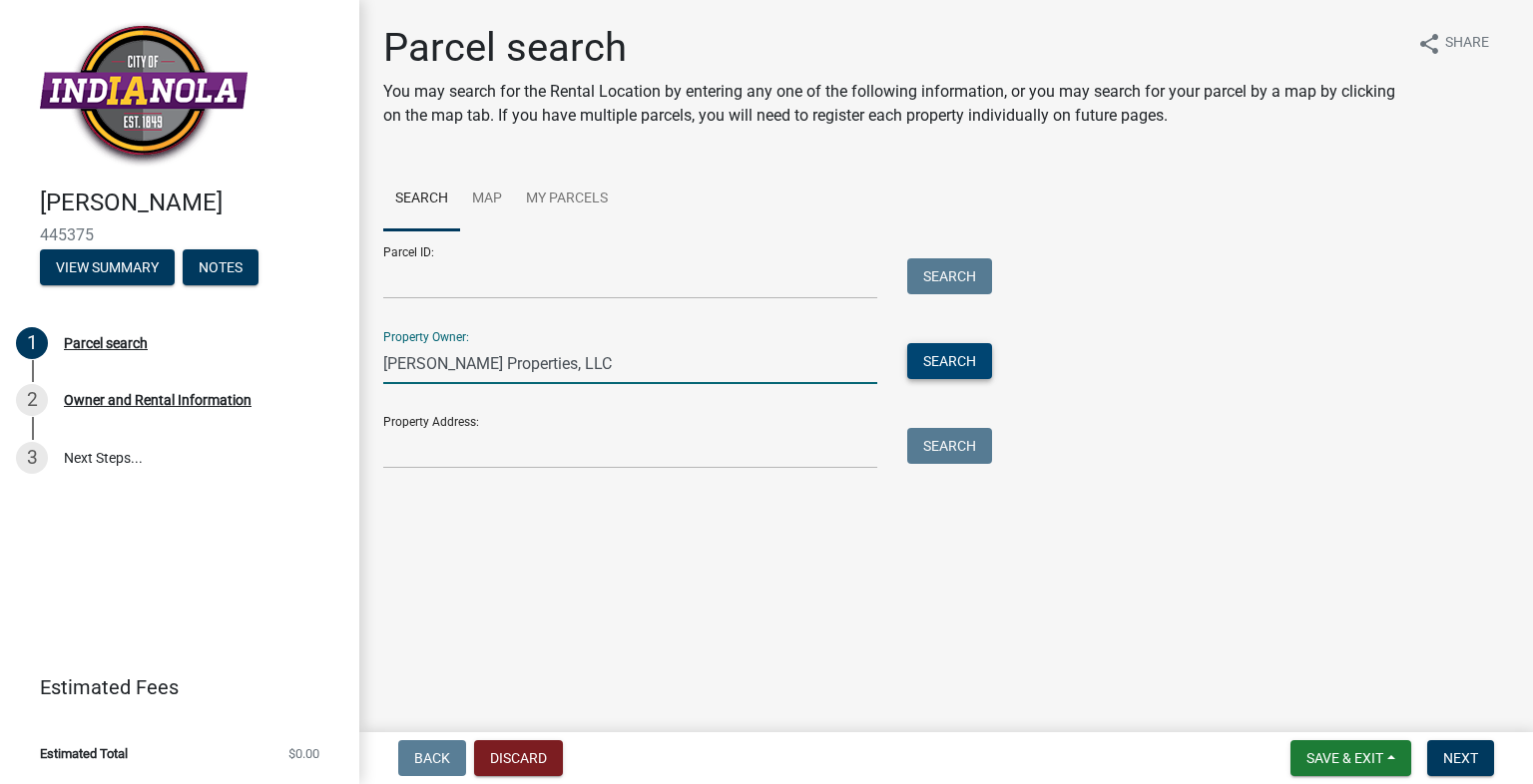 type on "[PERSON_NAME] Properties, LLC" 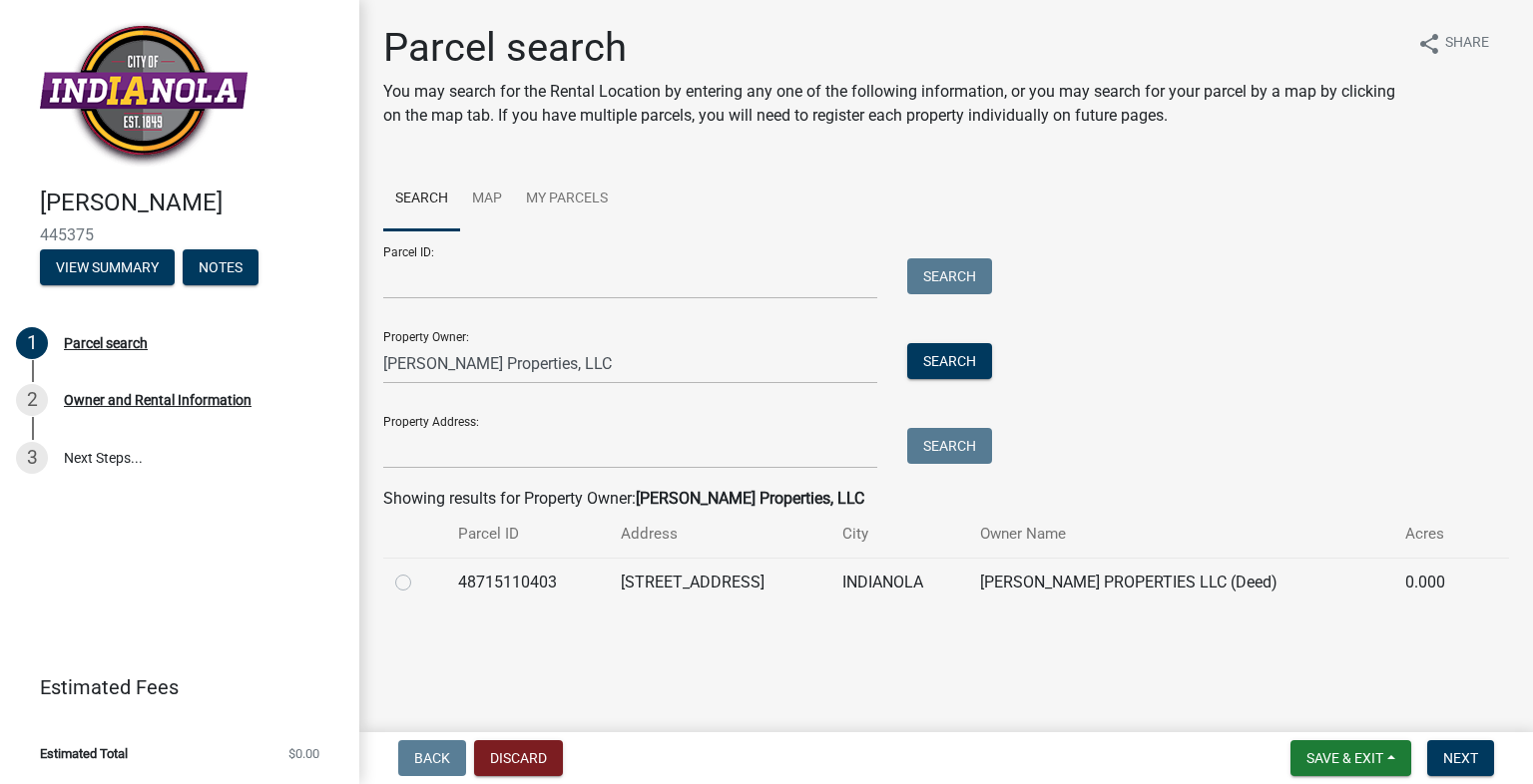 click 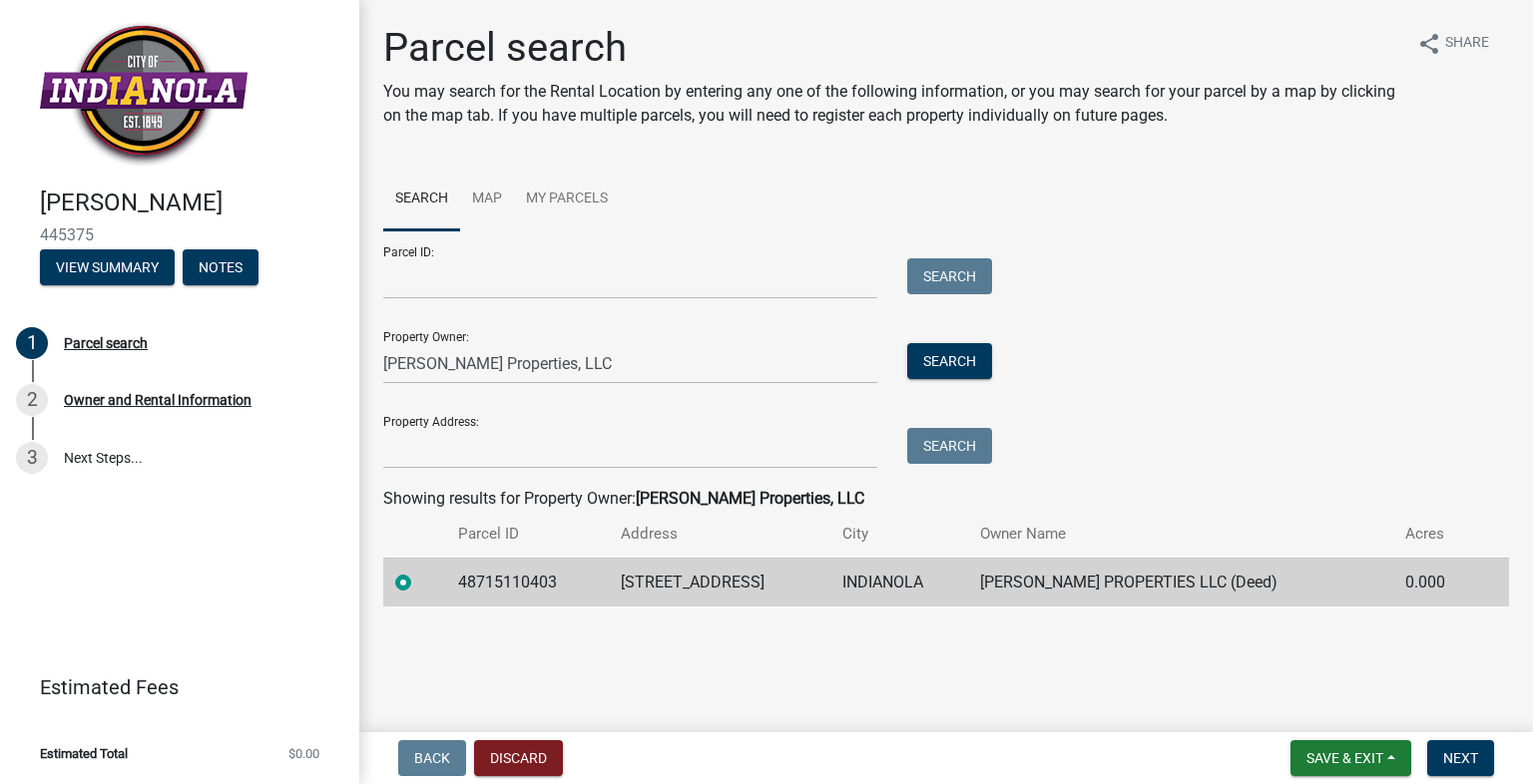 scroll, scrollTop: 0, scrollLeft: 0, axis: both 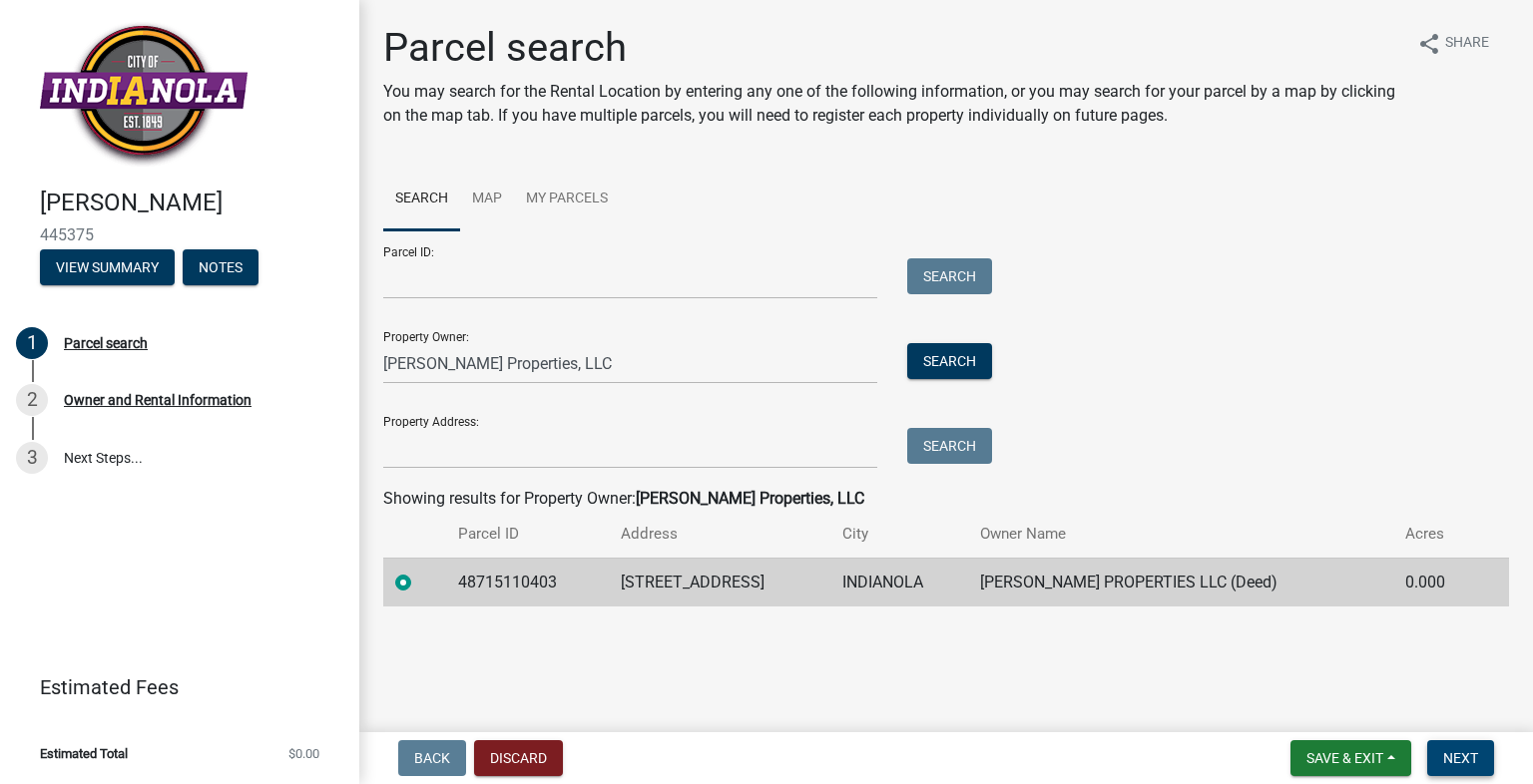 click on "Next" at bounding box center [1460, 758] 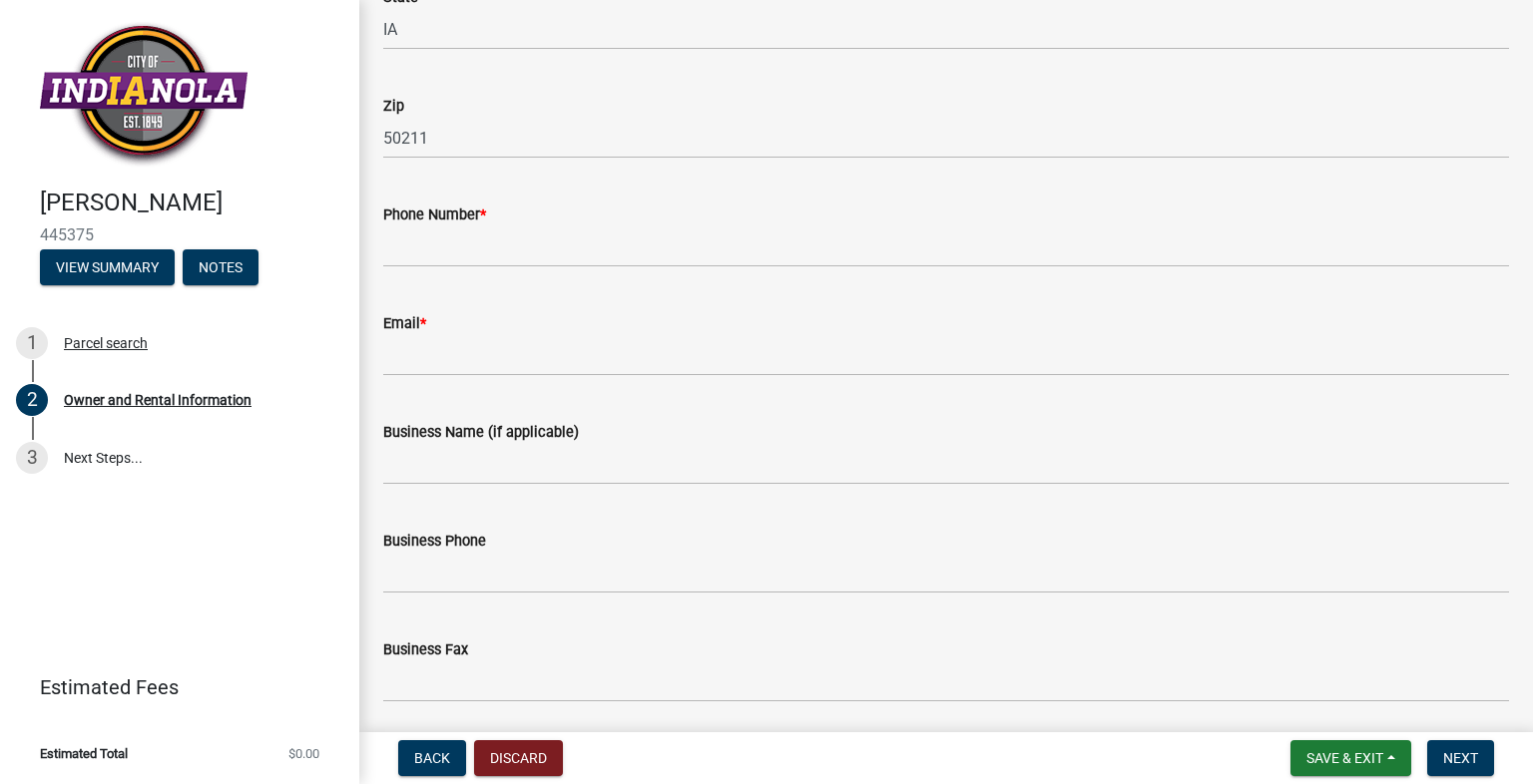 scroll, scrollTop: 561, scrollLeft: 0, axis: vertical 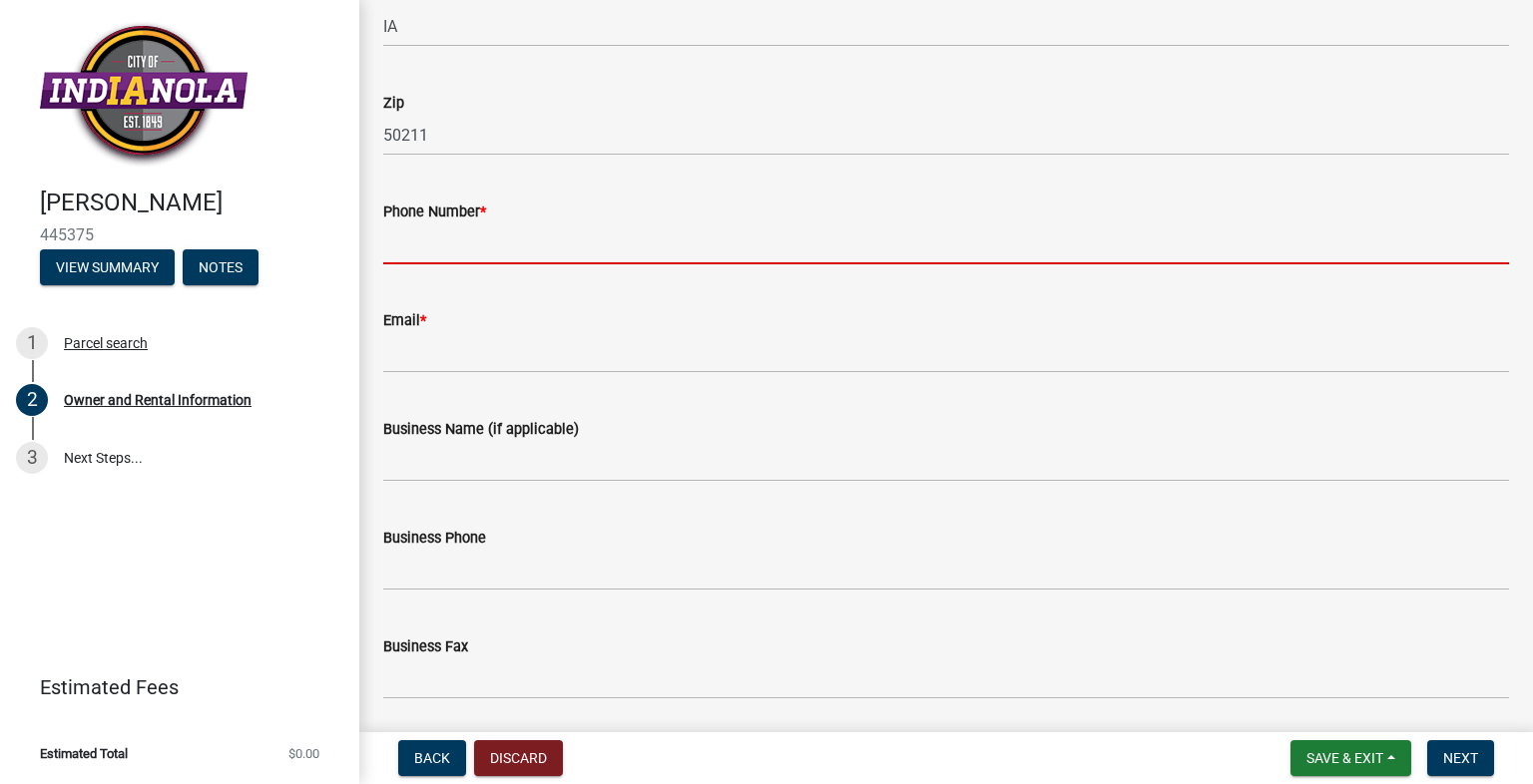 click on "Phone Number  *" at bounding box center (946, 243) 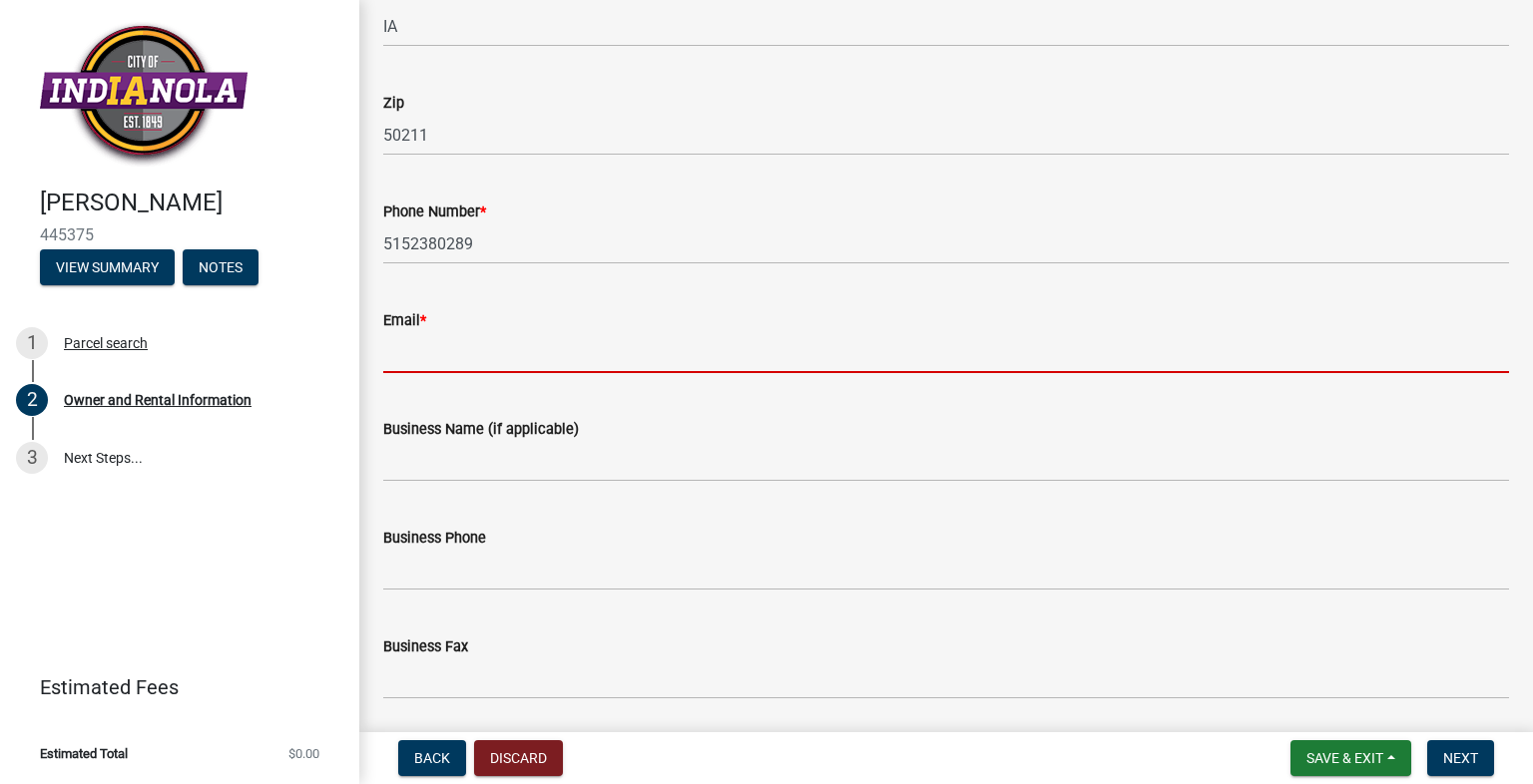 click on "Email  *" at bounding box center [946, 352] 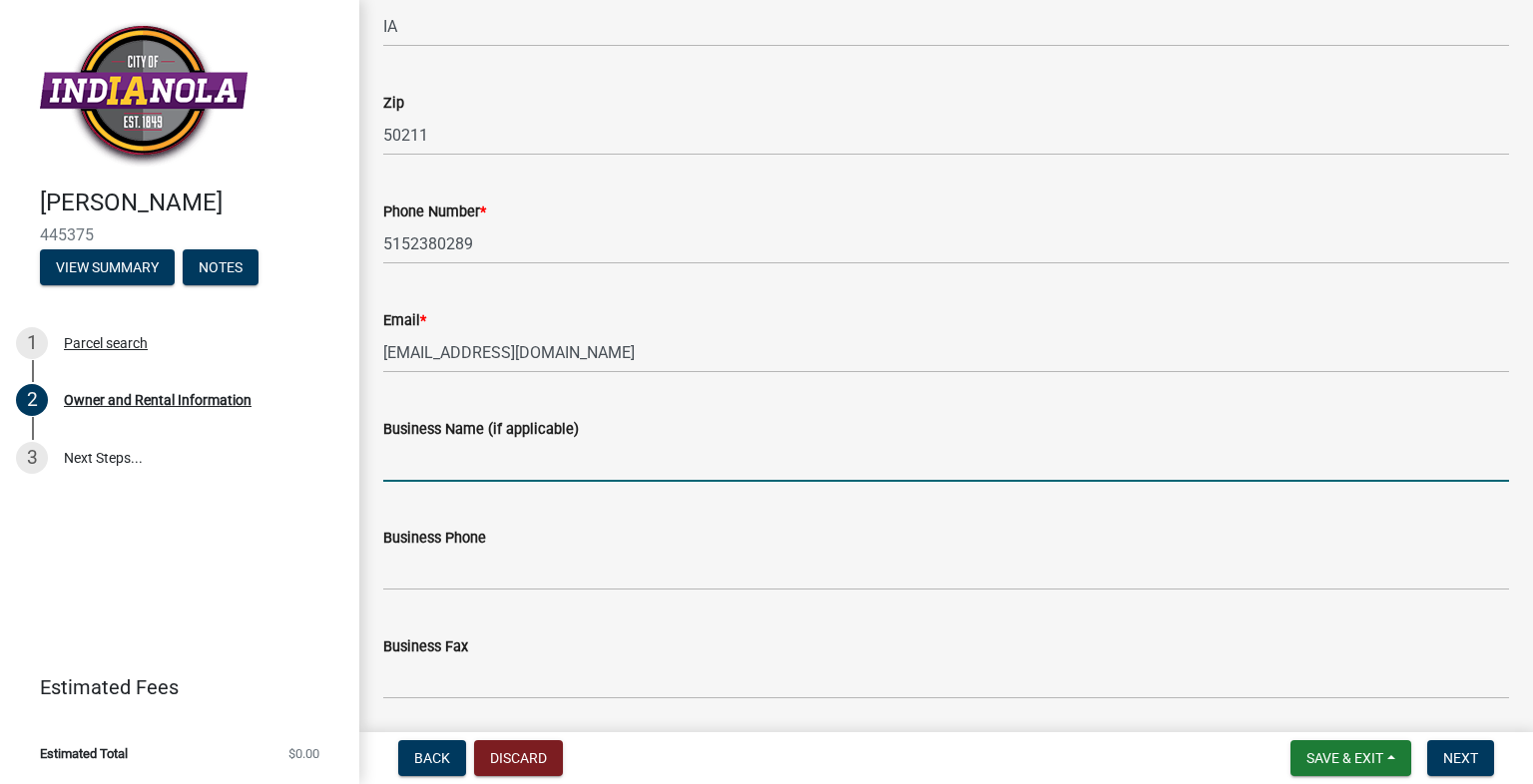 click on "Business Name (if applicable)" at bounding box center [946, 461] 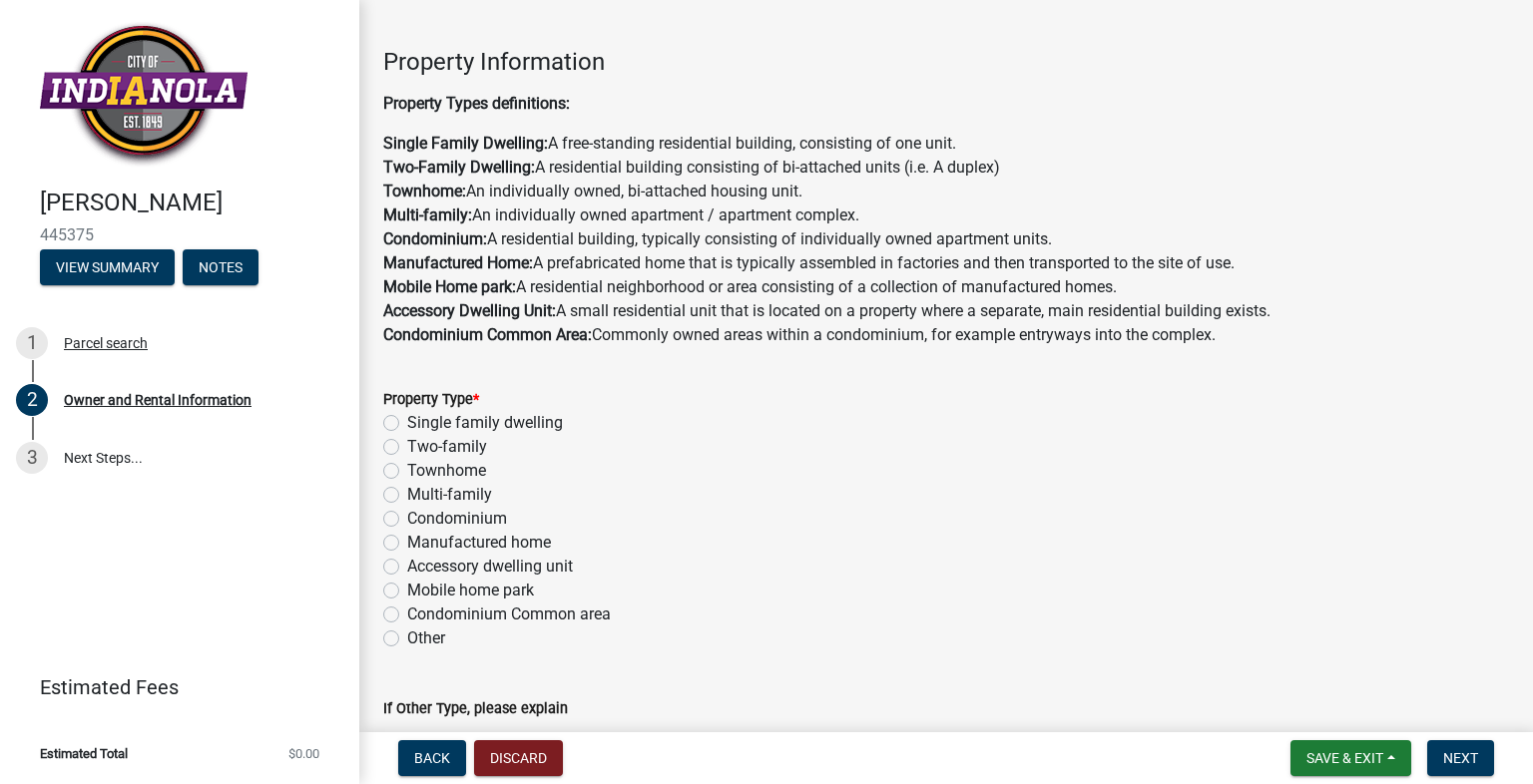 scroll, scrollTop: 1272, scrollLeft: 0, axis: vertical 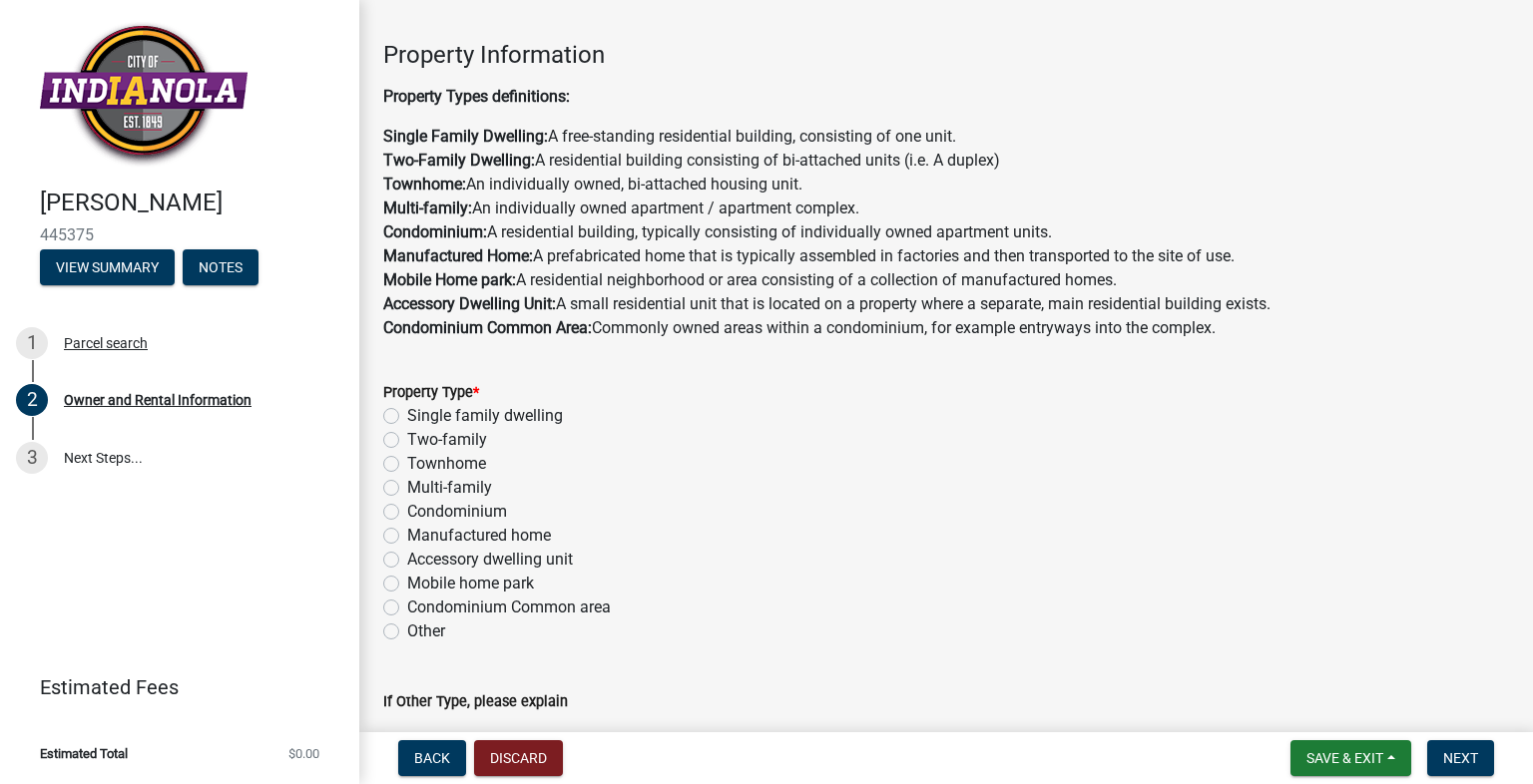 type on "[PERSON_NAME] Properties, LLC" 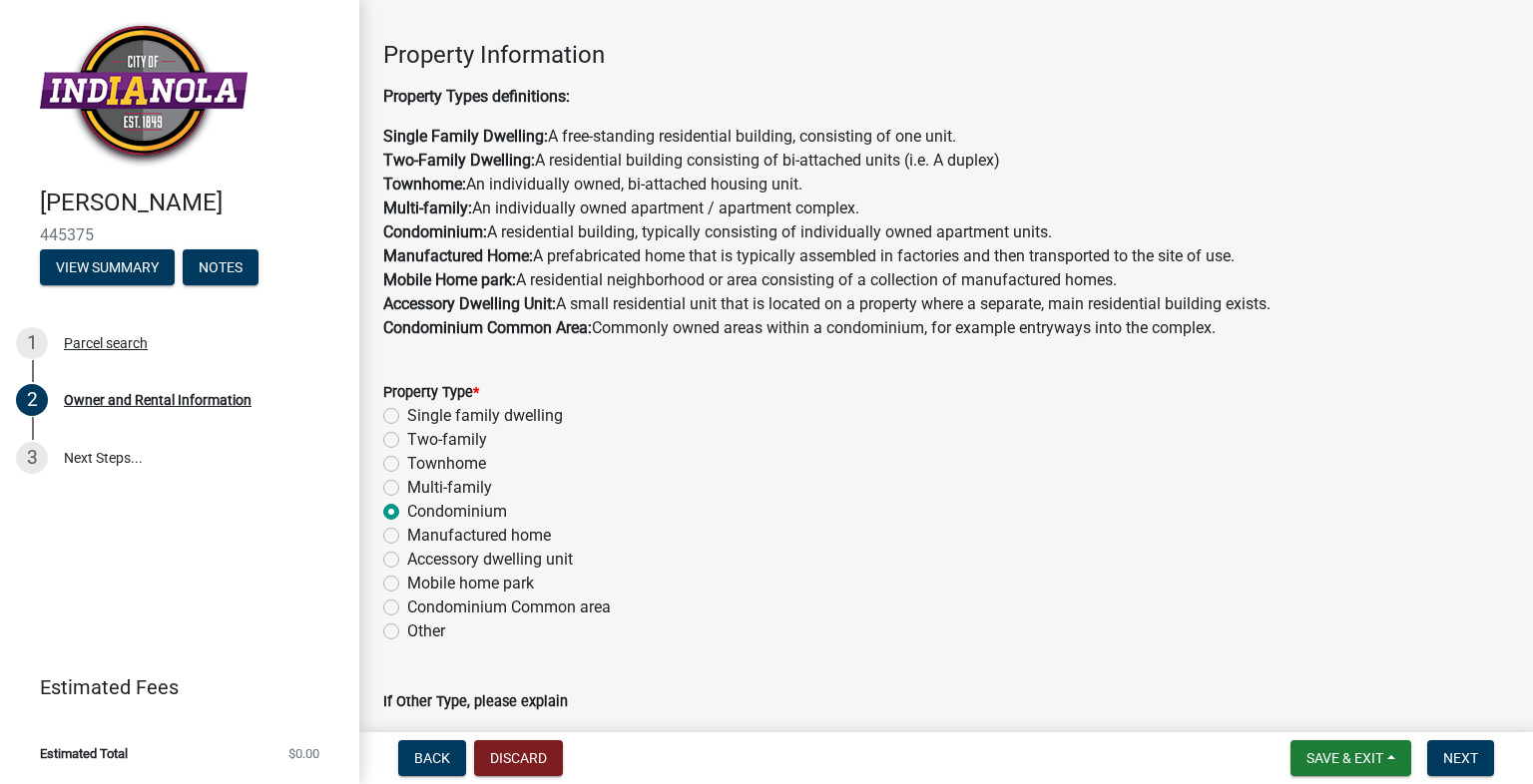 radio on "true" 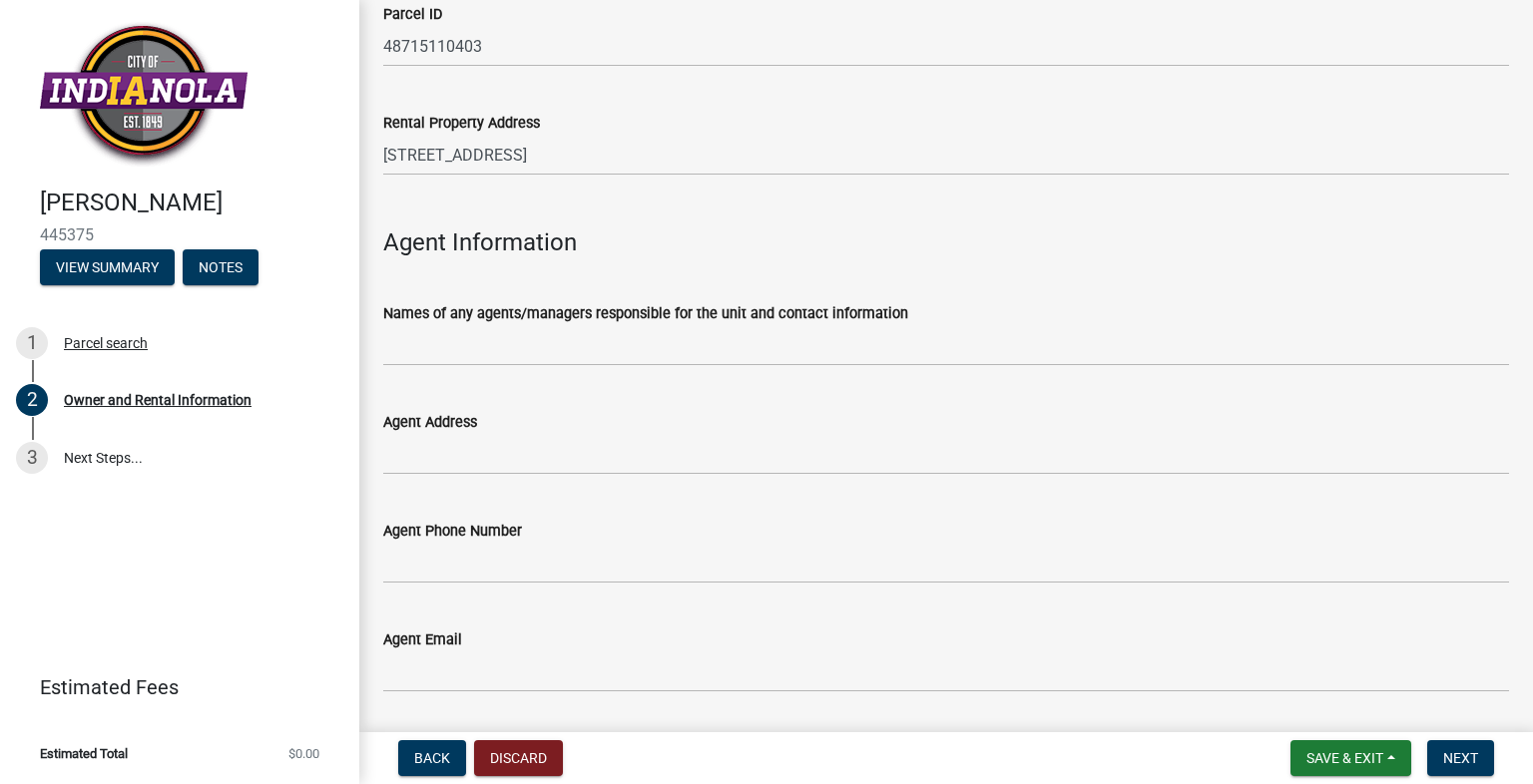 scroll, scrollTop: 2069, scrollLeft: 0, axis: vertical 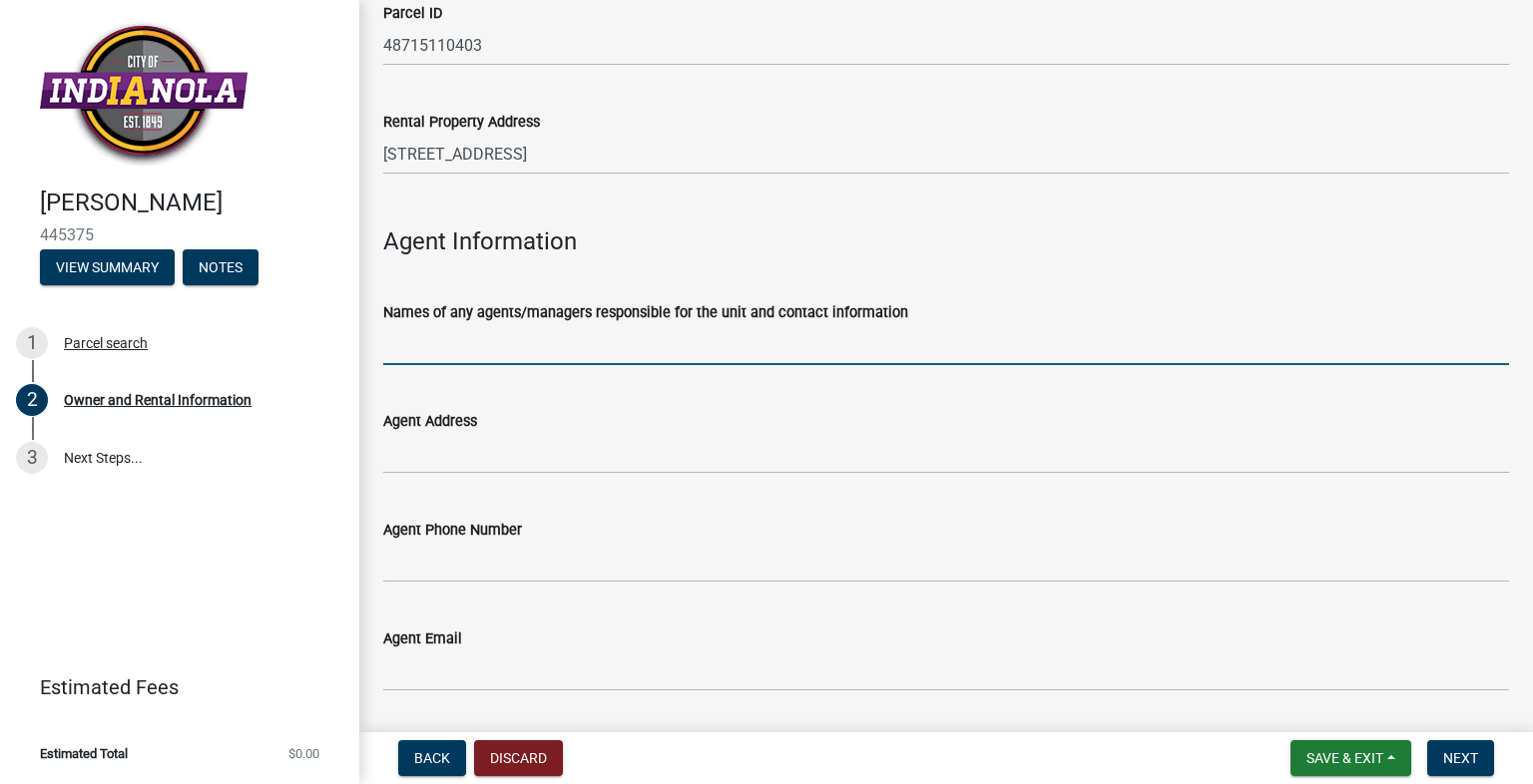 click on "Names of any agents/managers responsible for the unit and contact information" at bounding box center [946, 344] 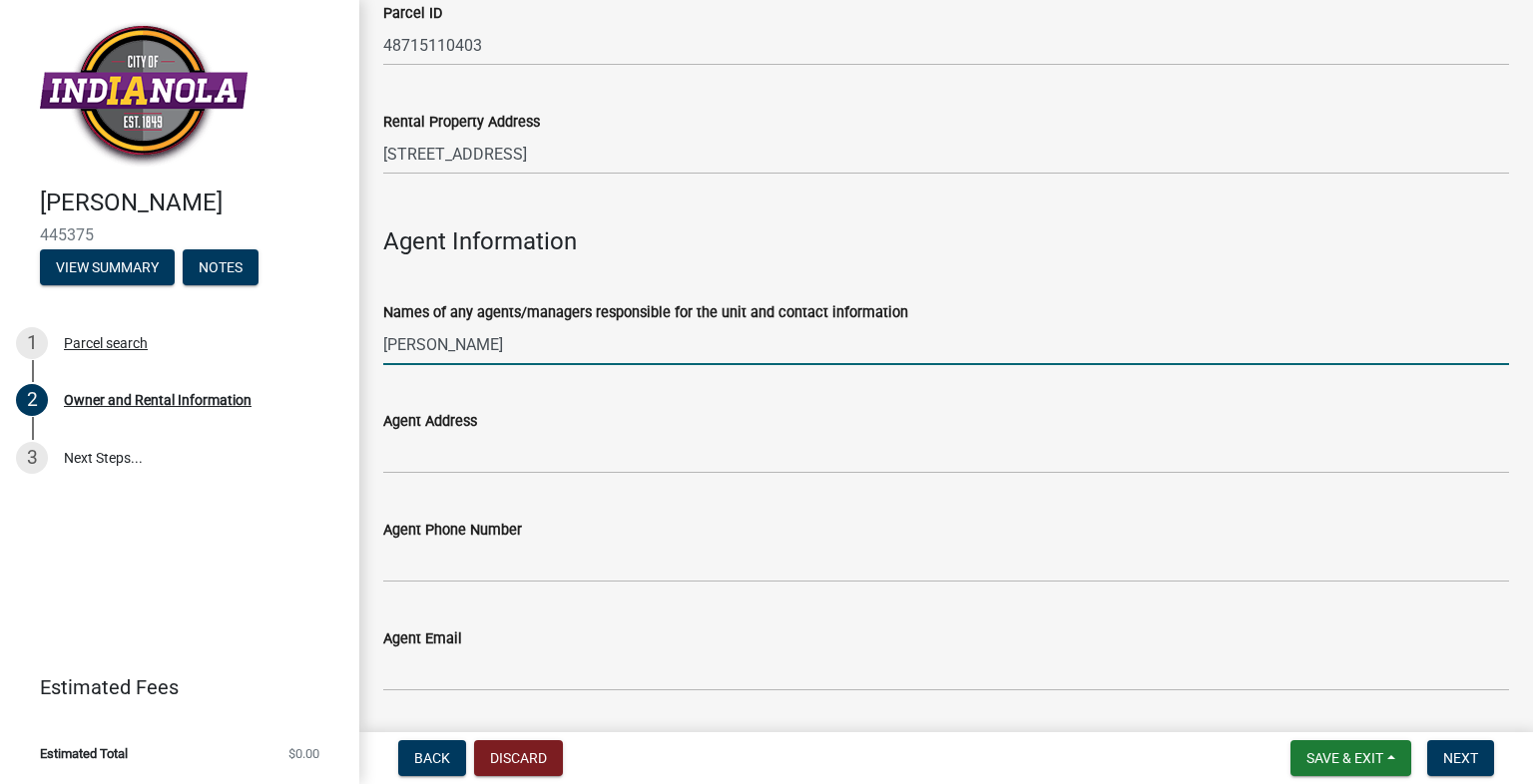 type on "[PERSON_NAME]" 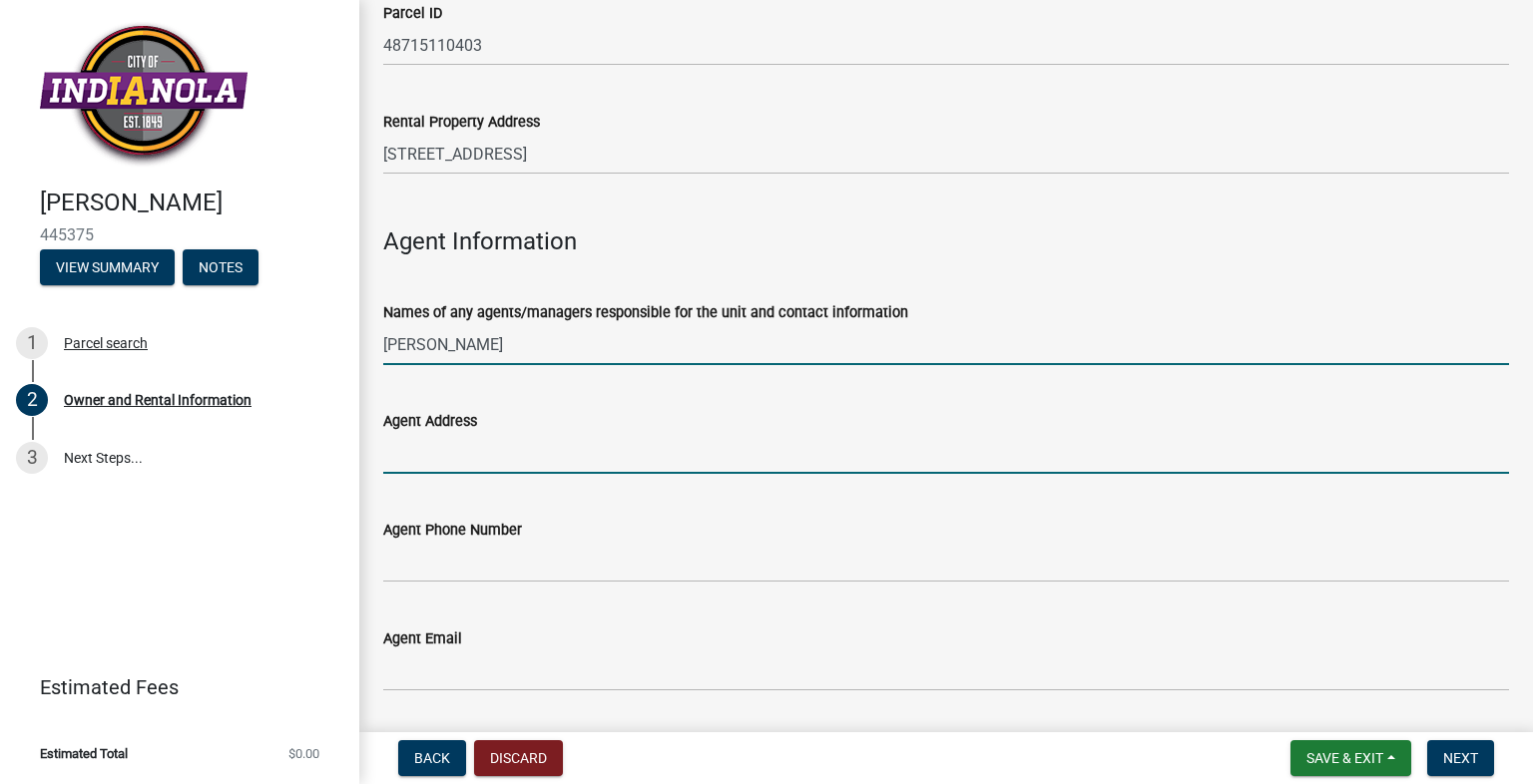 click on "Agent Address" at bounding box center (946, 453) 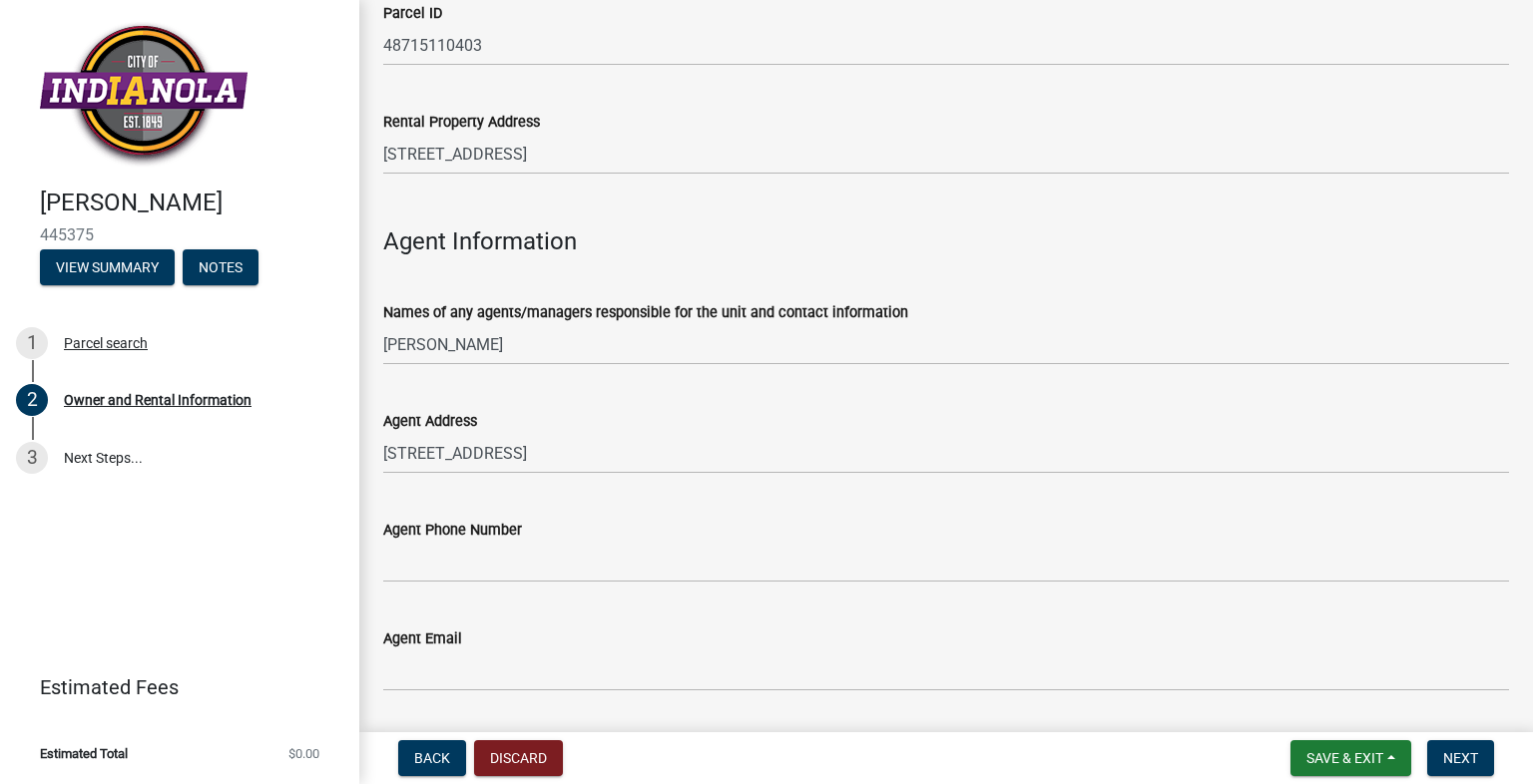 click on "222 Pine Ave" at bounding box center (946, 453) 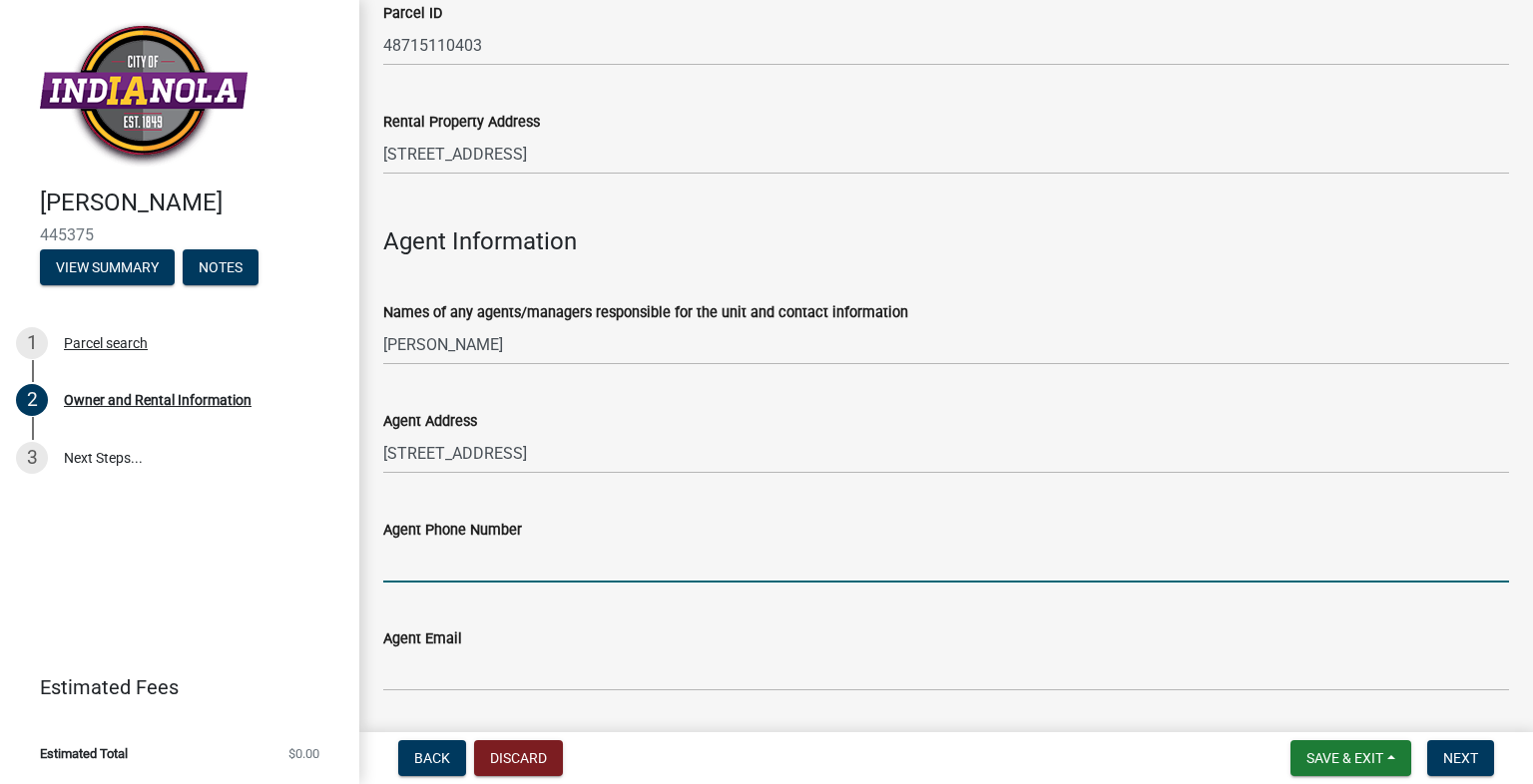 click on "Agent Phone Number" at bounding box center [946, 562] 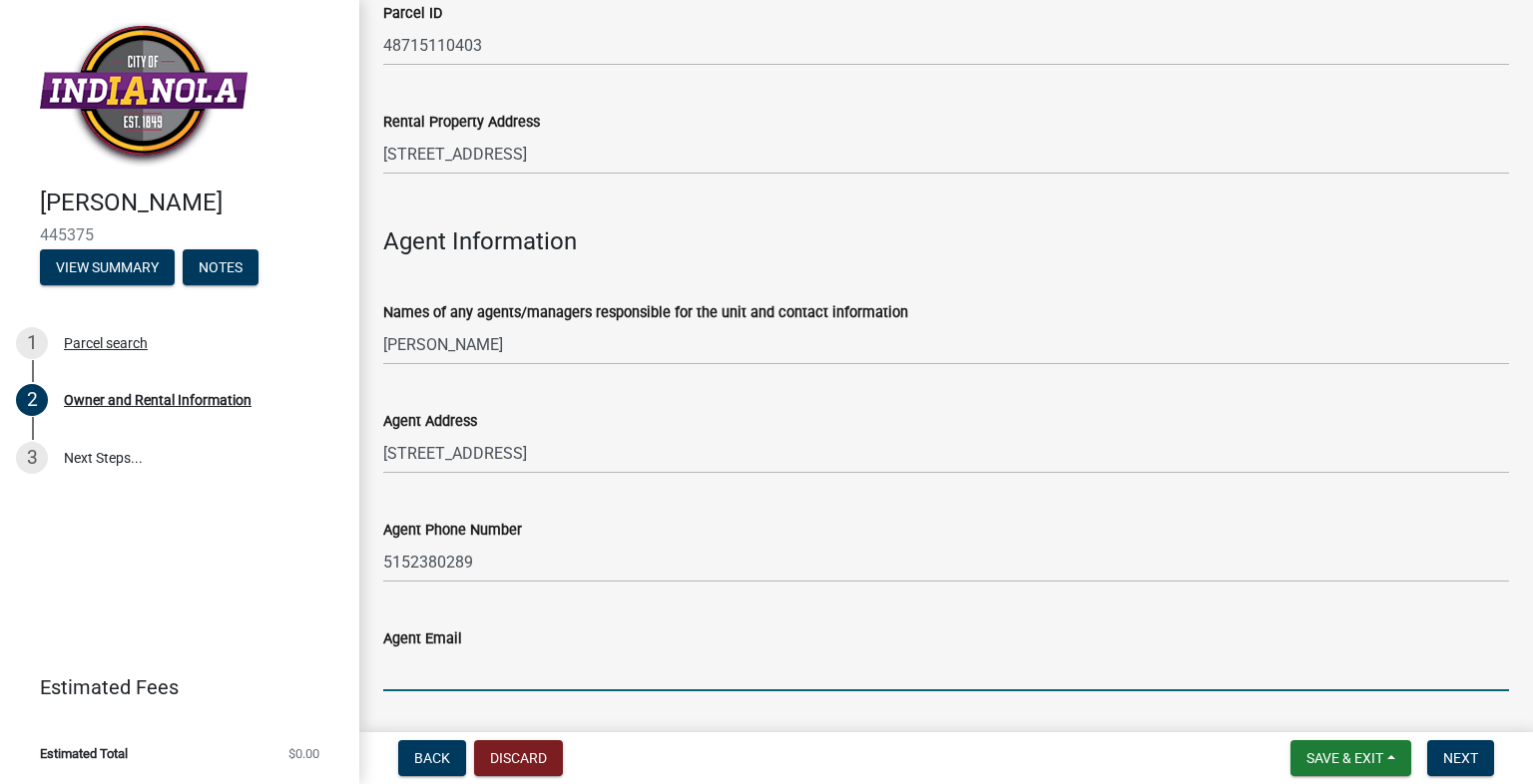click on "Agent Email" at bounding box center (946, 670) 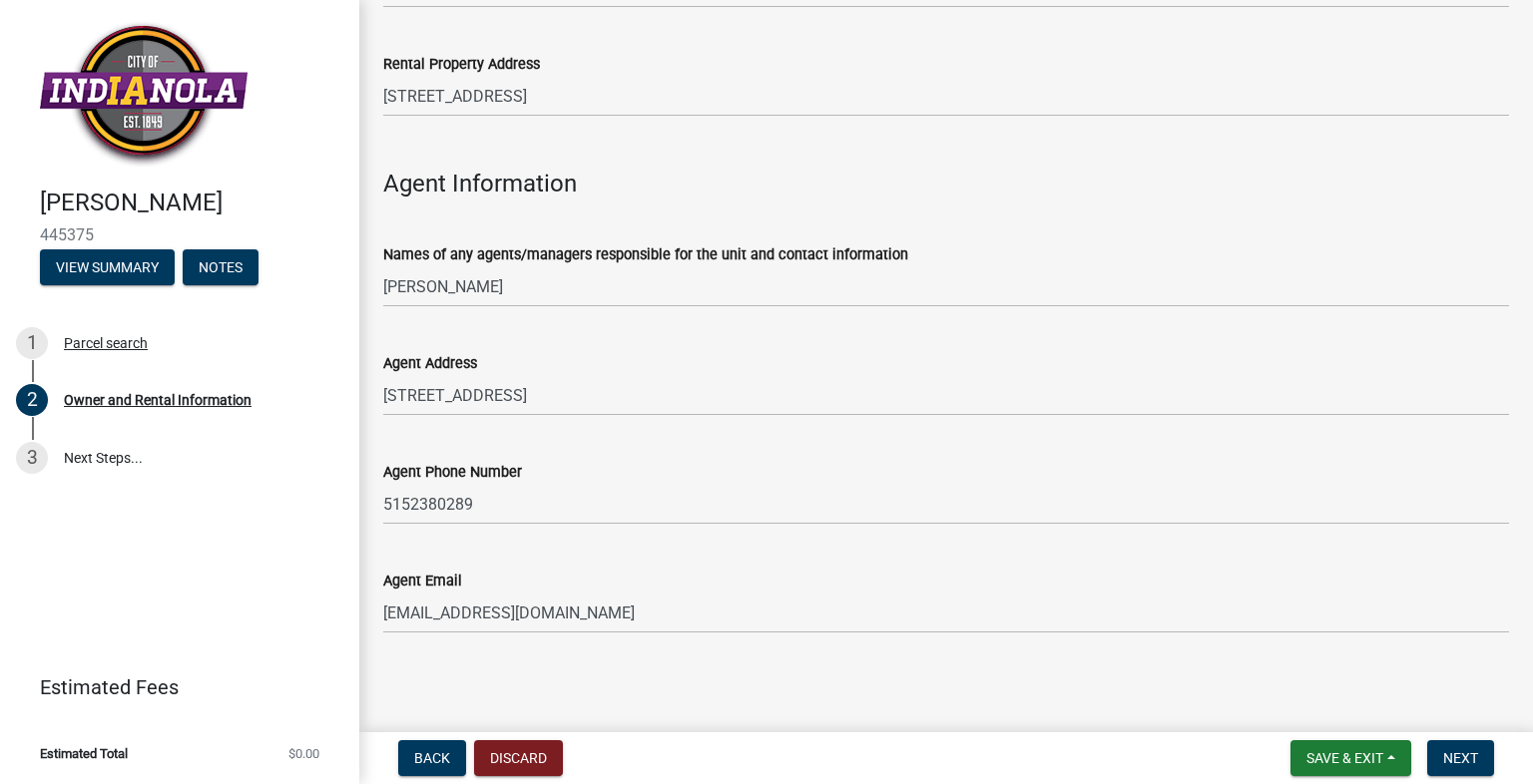 scroll, scrollTop: 2126, scrollLeft: 0, axis: vertical 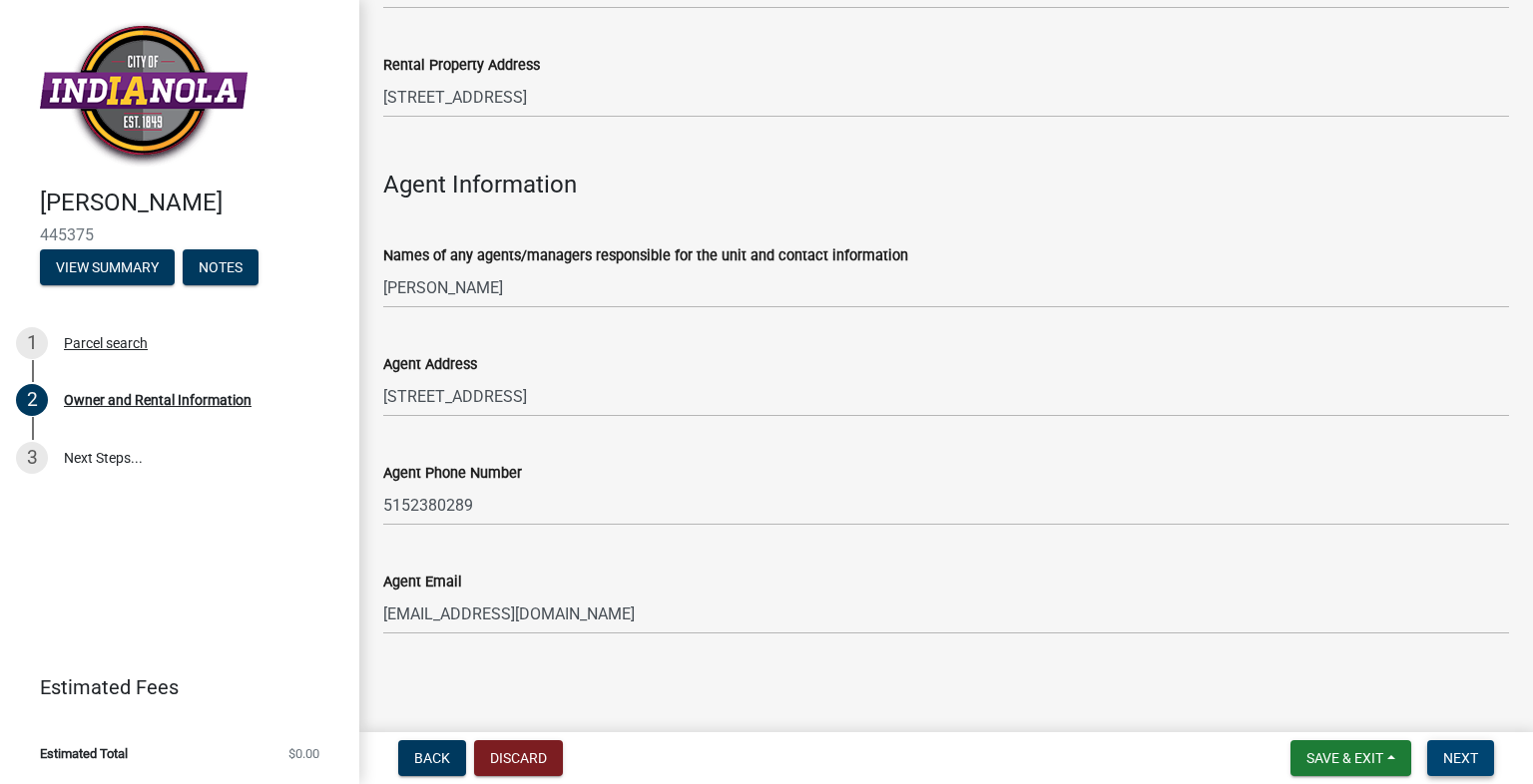 click on "Next" at bounding box center (1460, 758) 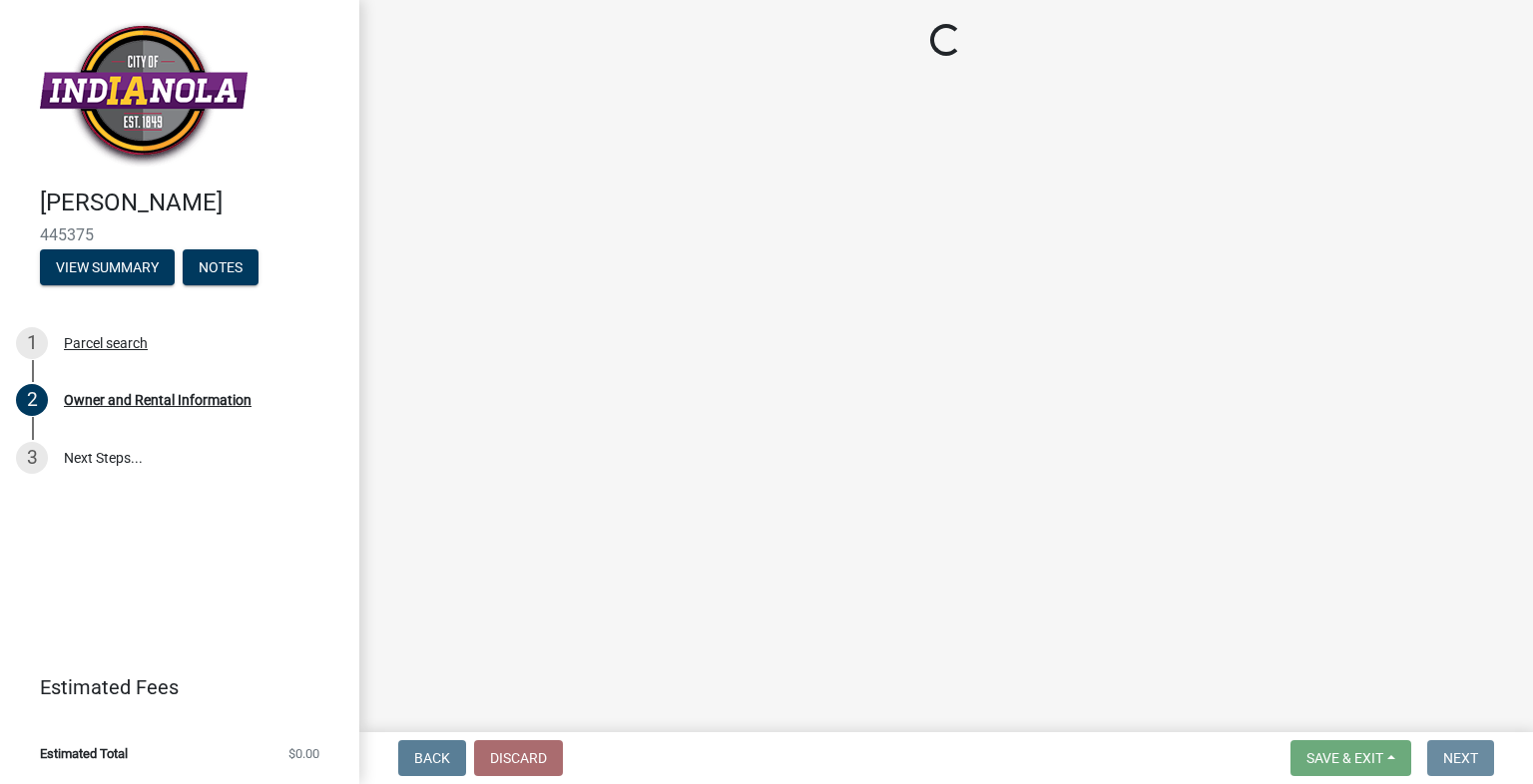 scroll, scrollTop: 0, scrollLeft: 0, axis: both 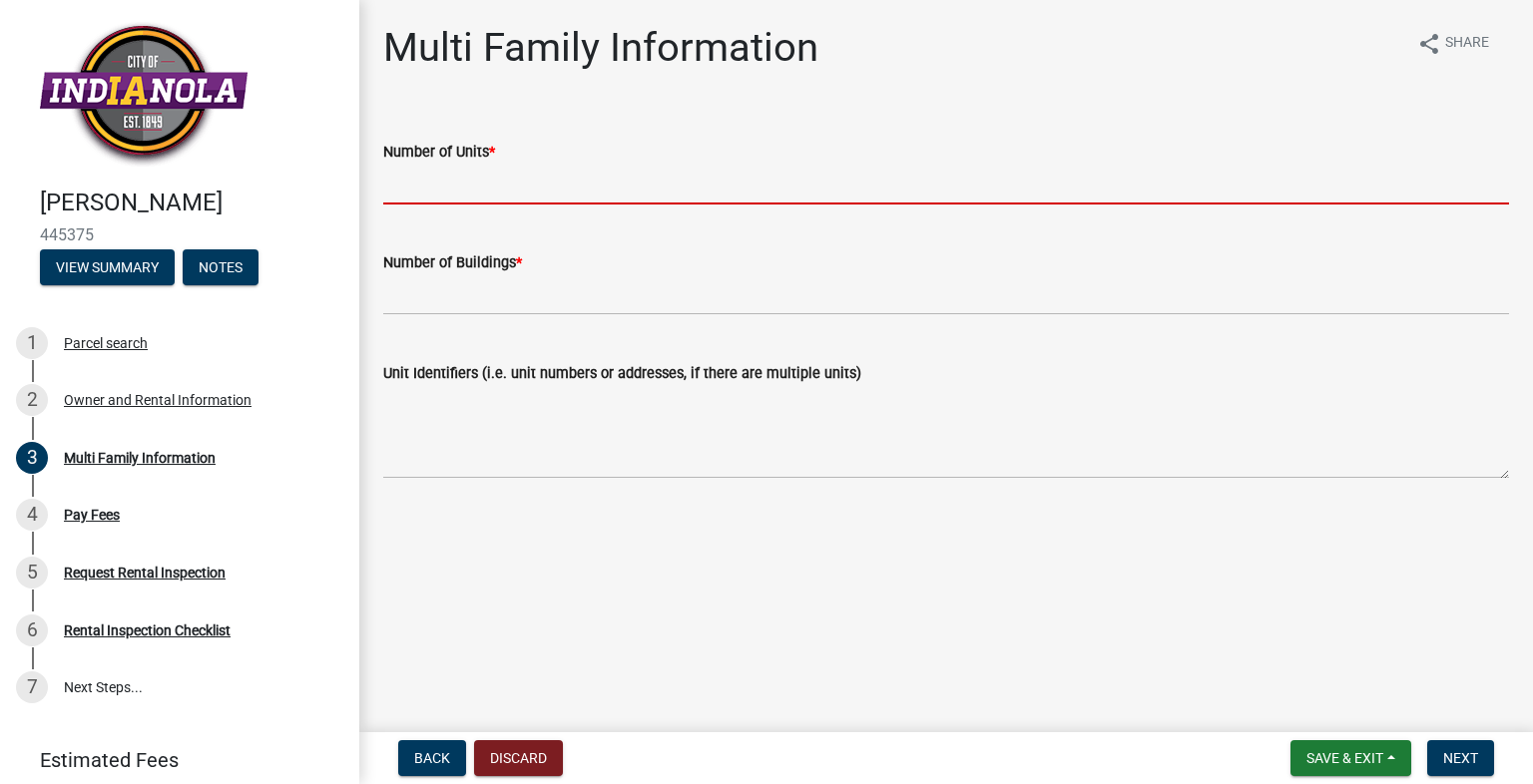 click 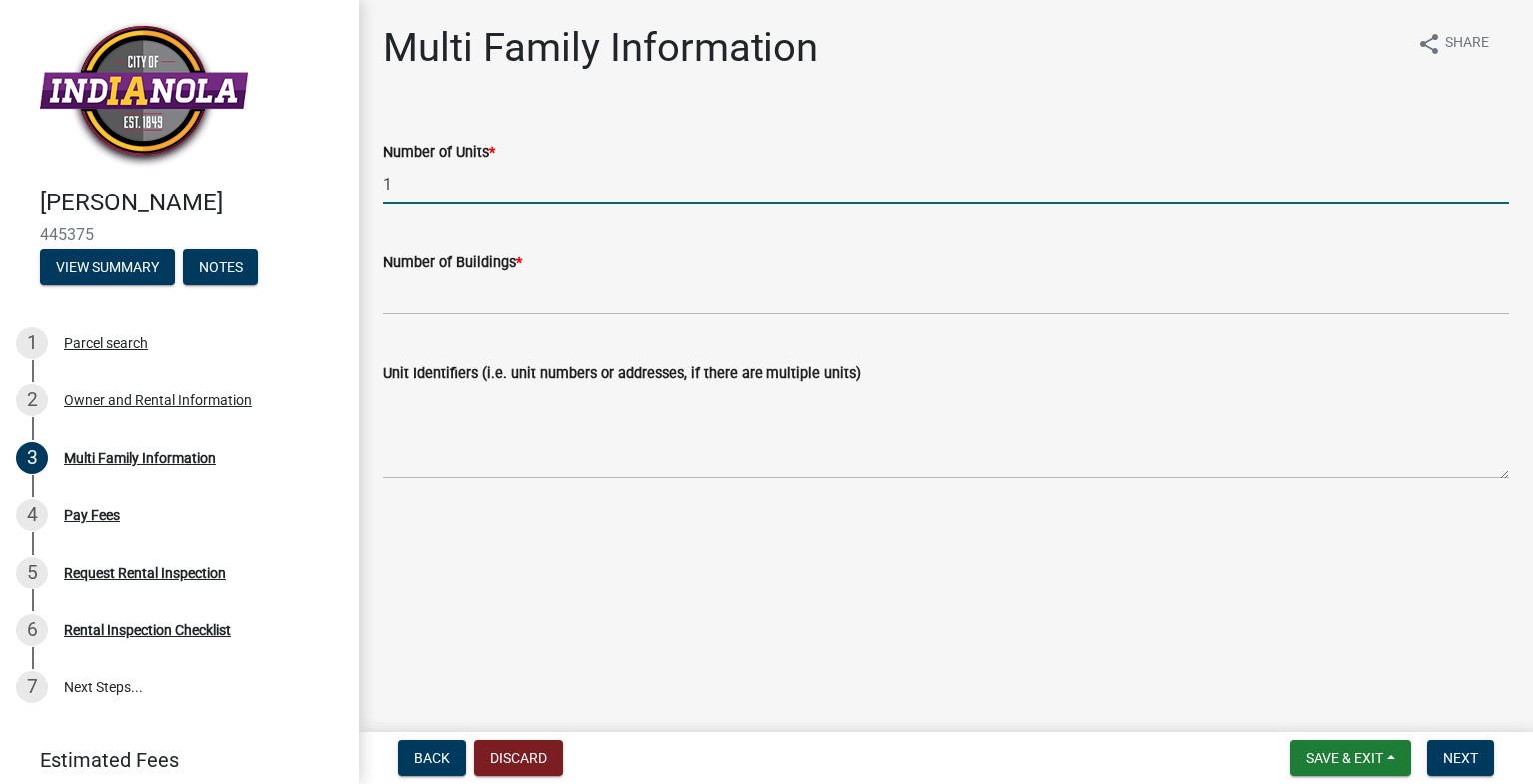 type on "1" 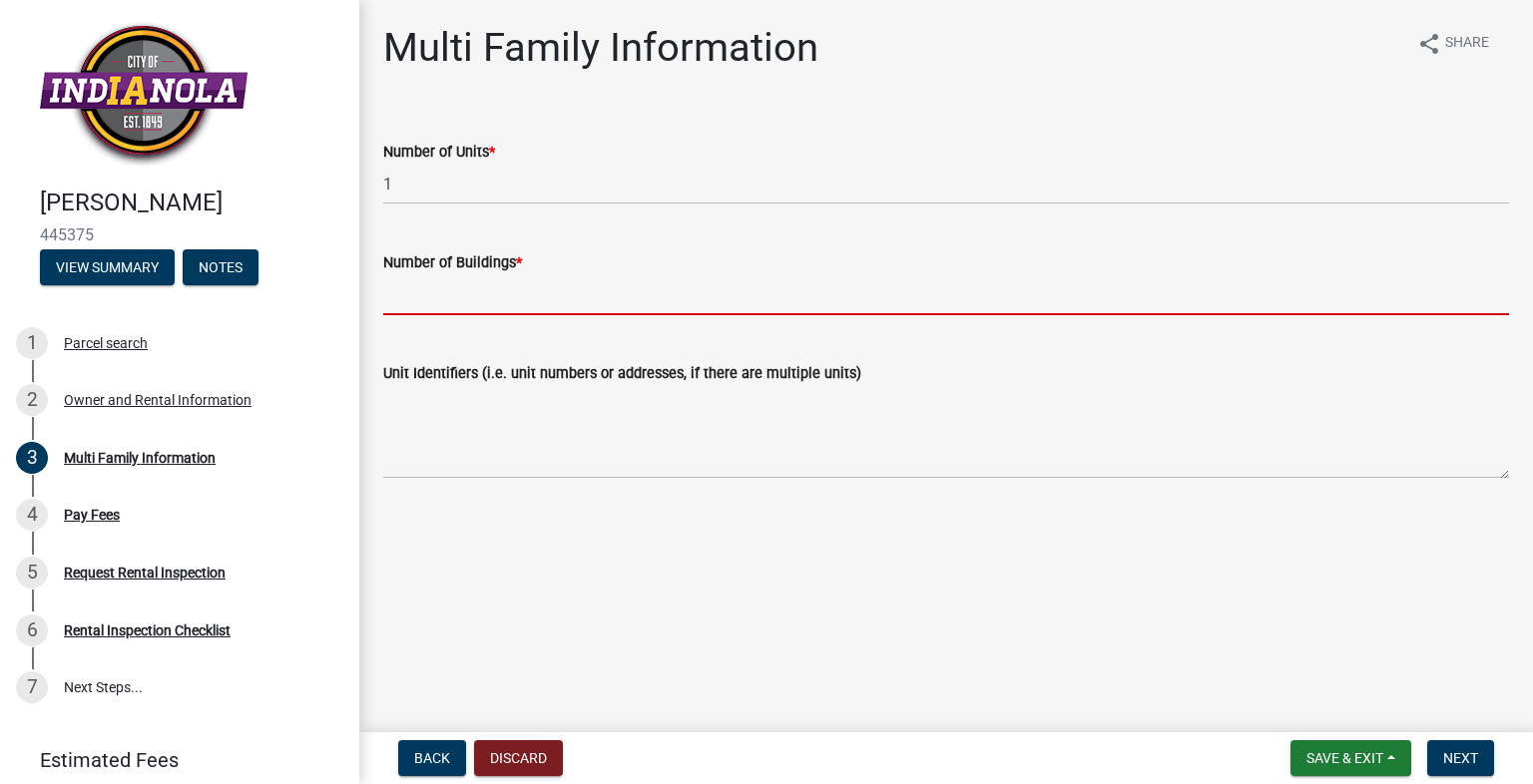 click 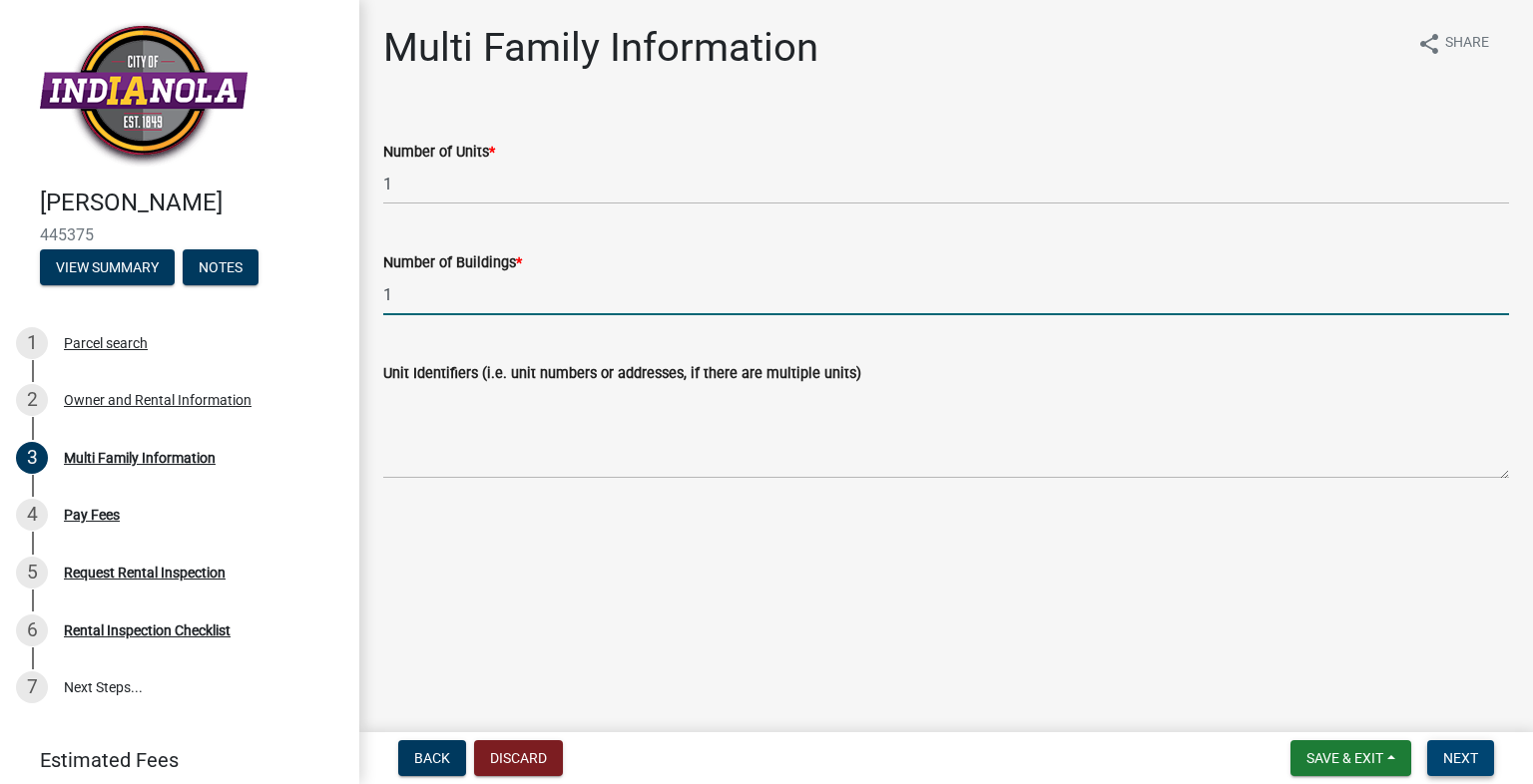 type on "1" 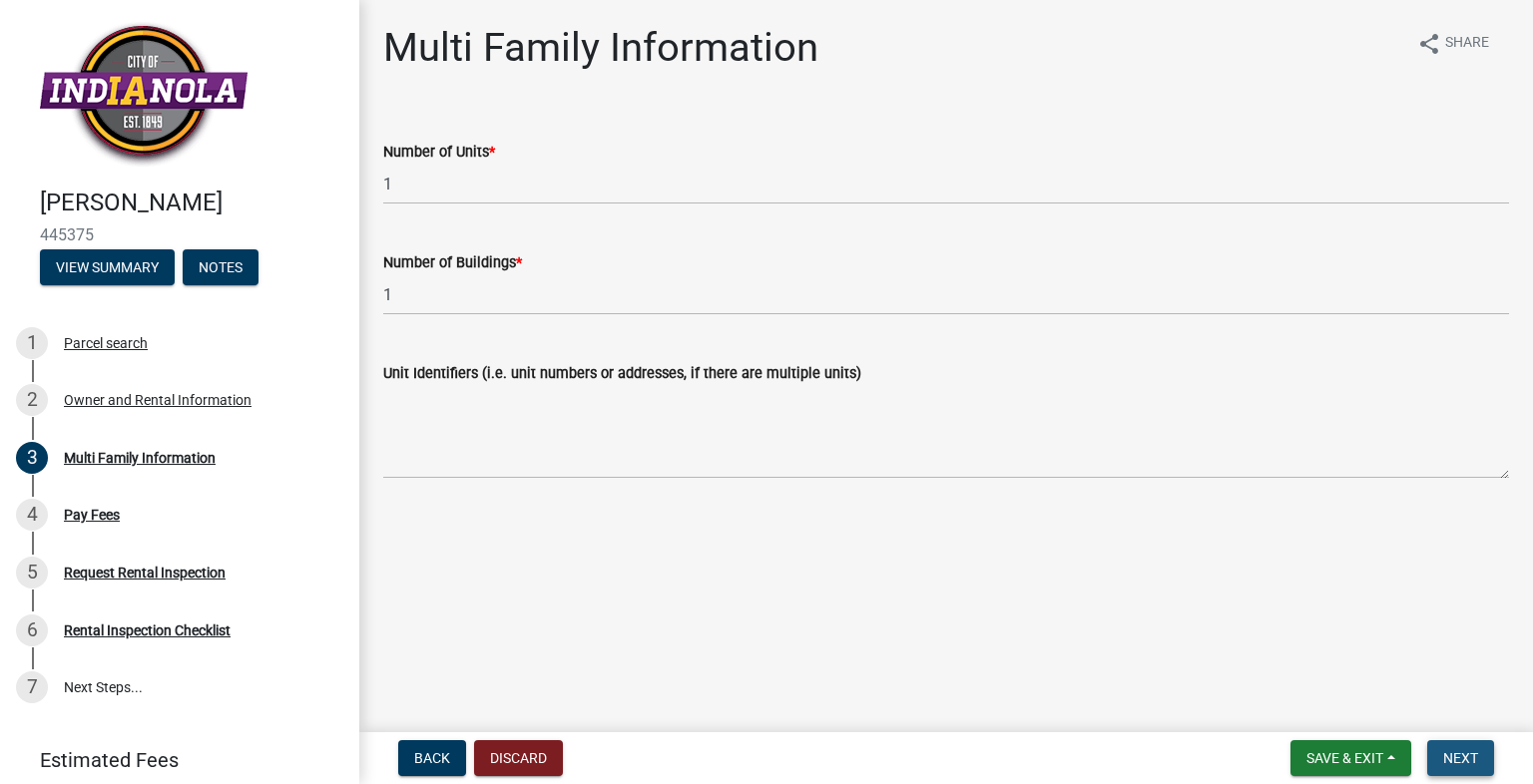 click on "Next" at bounding box center [1460, 758] 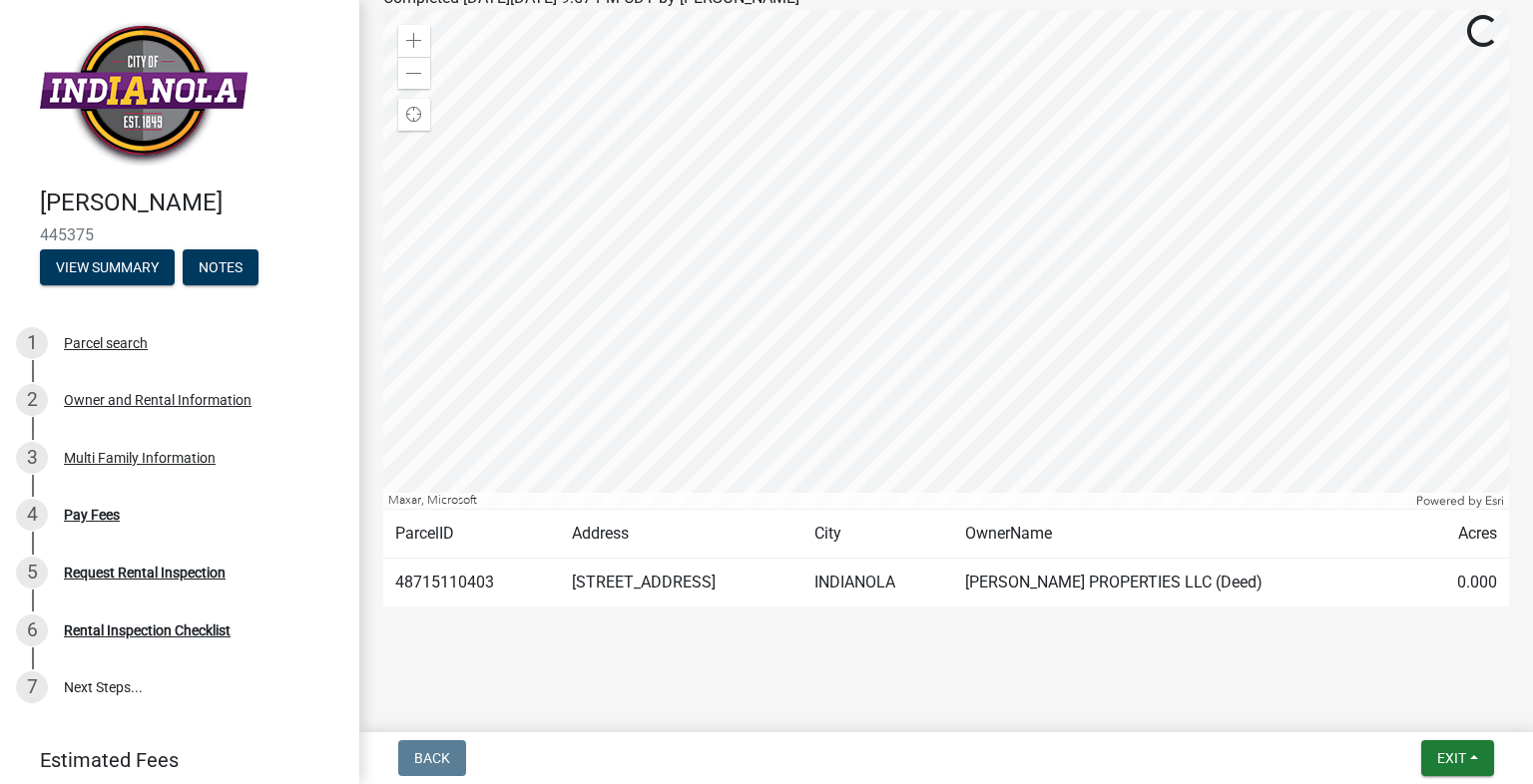 scroll, scrollTop: 228, scrollLeft: 0, axis: vertical 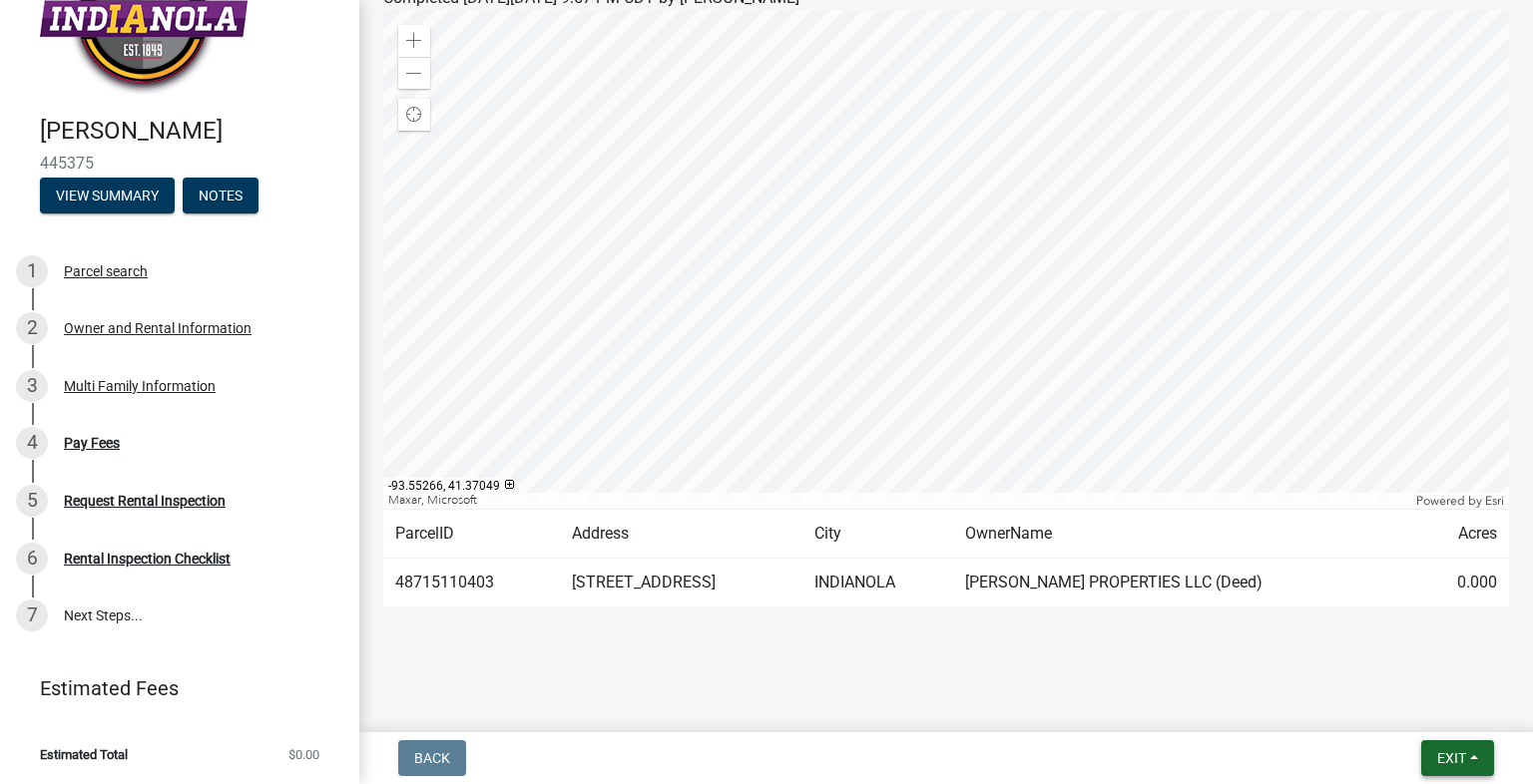 click on "Exit" at bounding box center [1451, 758] 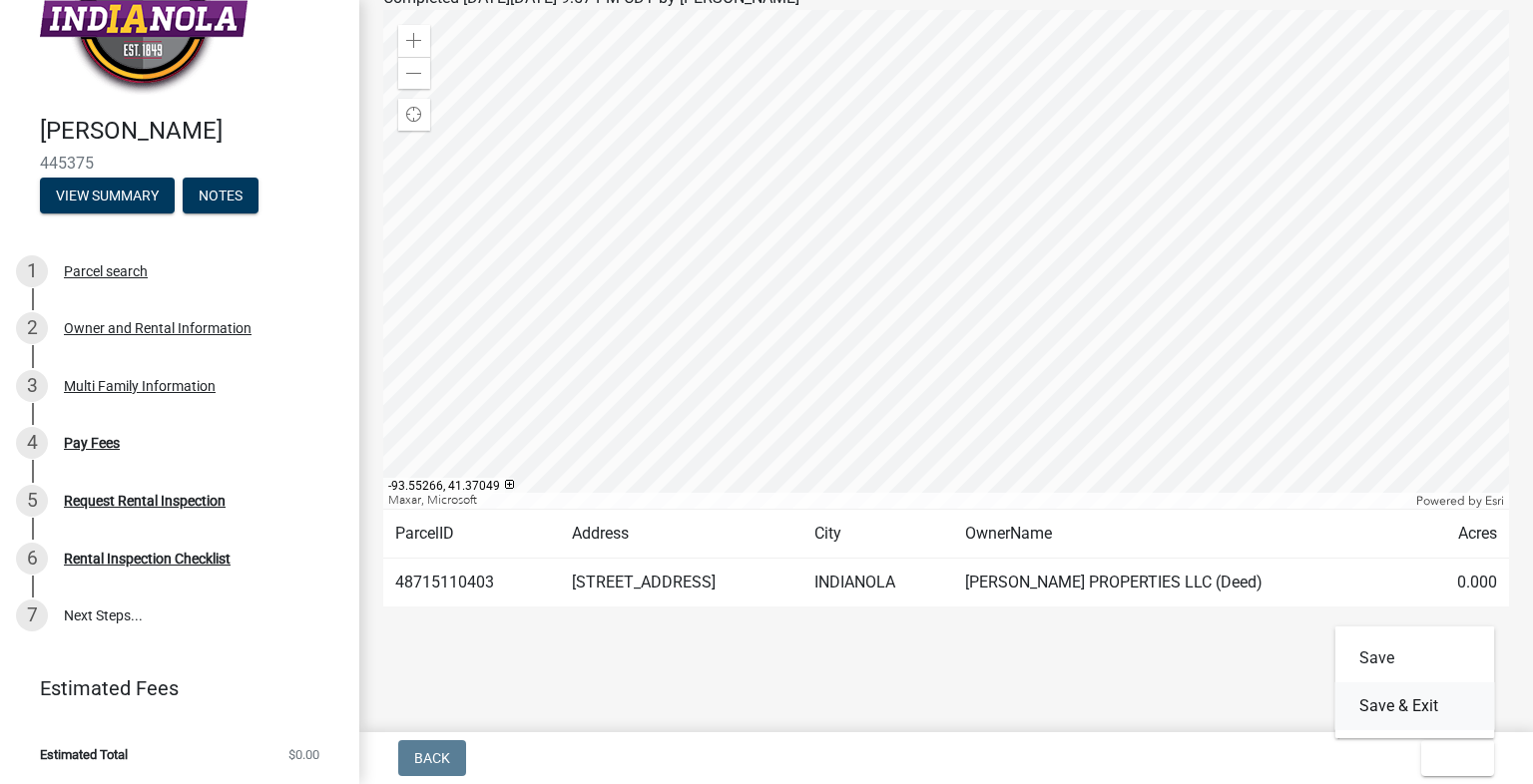 click on "Save & Exit" at bounding box center (1415, 706) 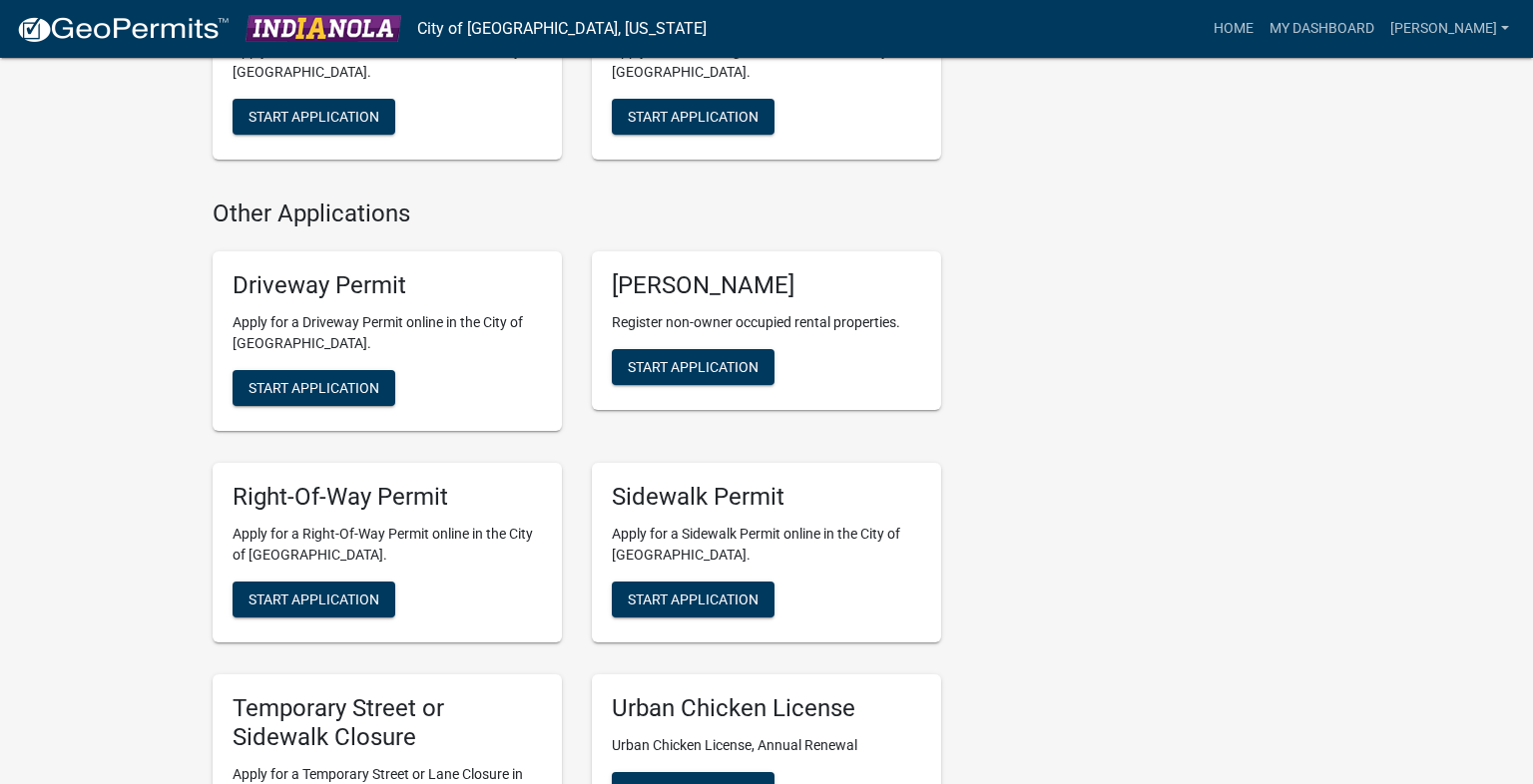 scroll, scrollTop: 1174, scrollLeft: 0, axis: vertical 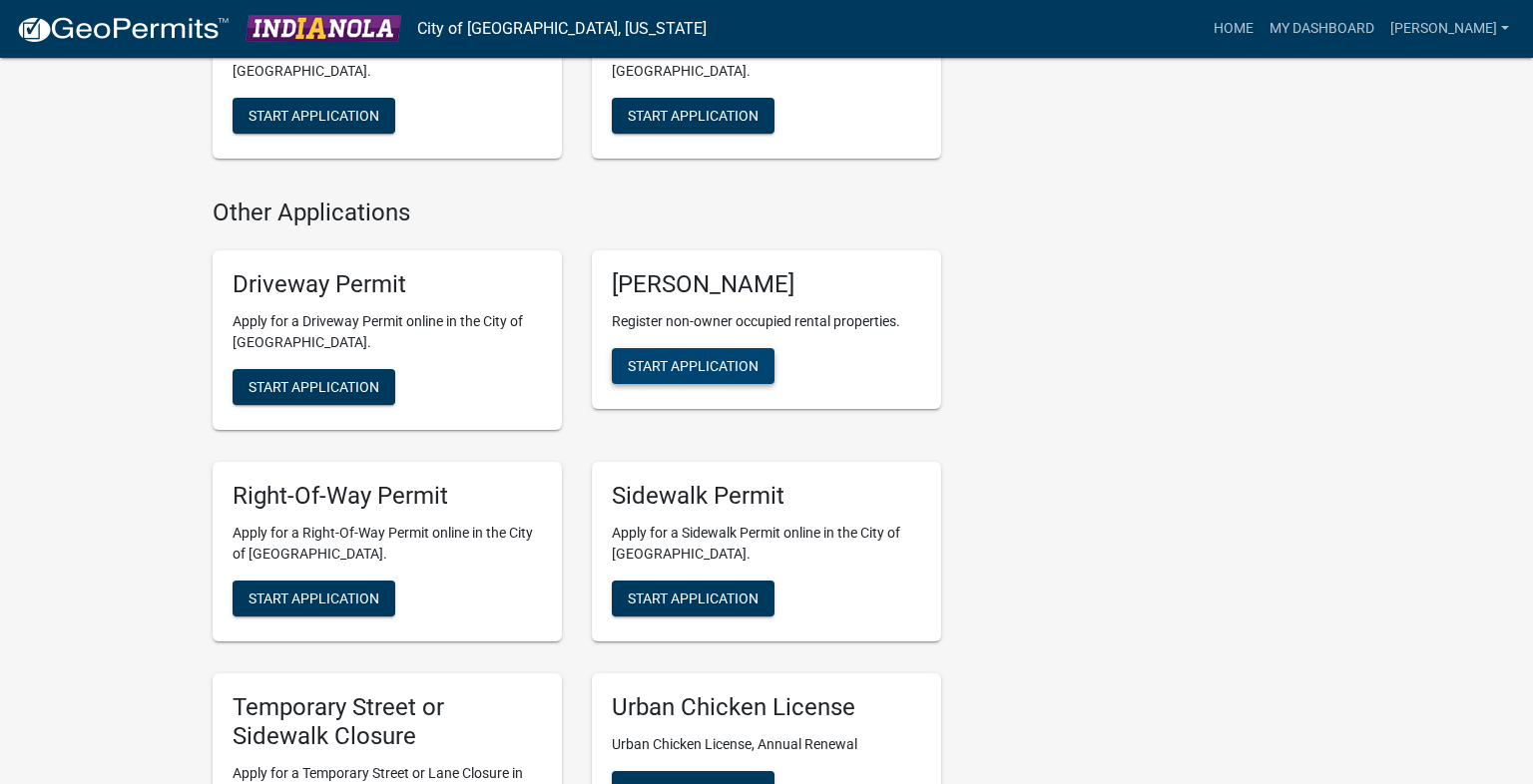 click on "Start Application" 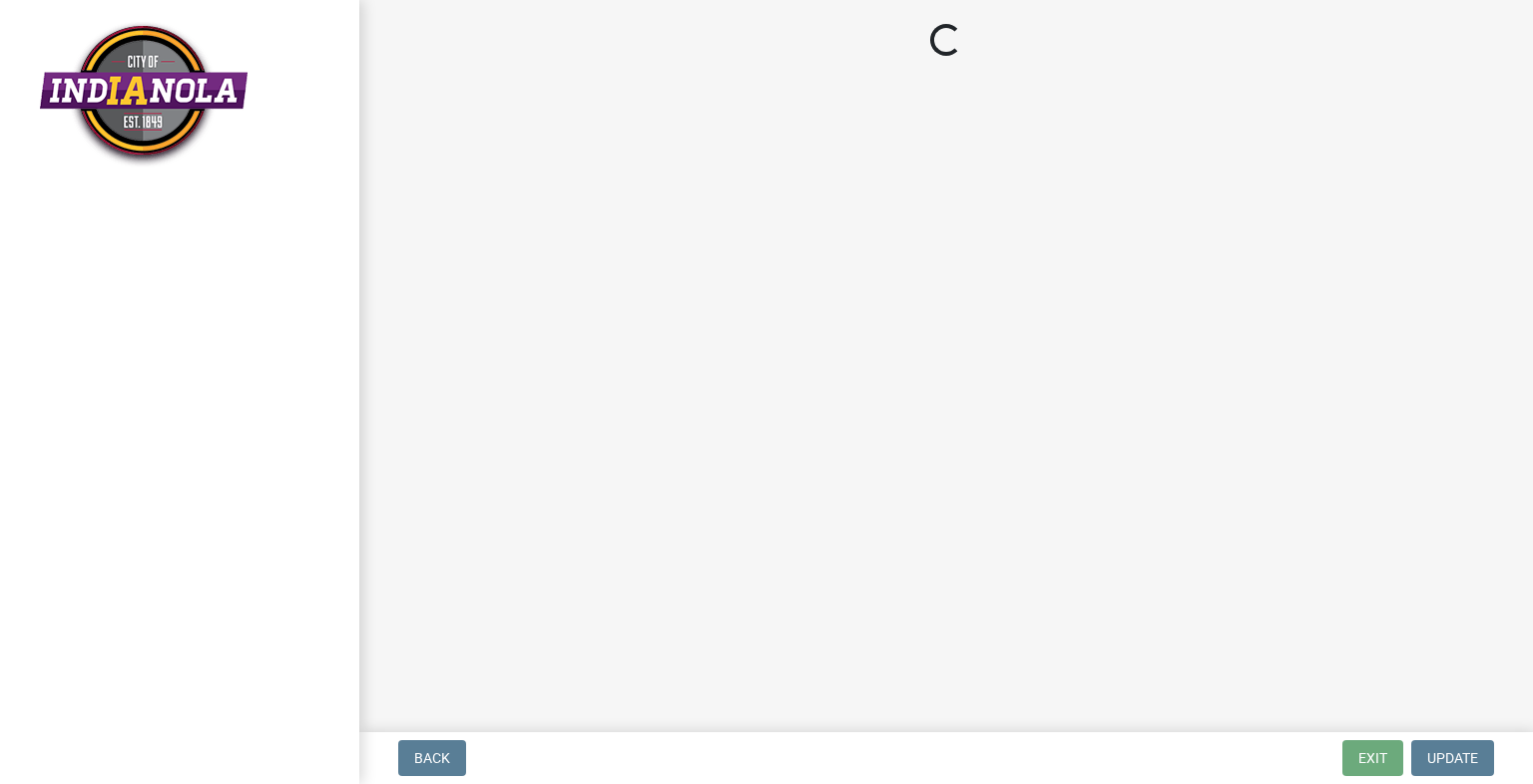 scroll, scrollTop: 0, scrollLeft: 0, axis: both 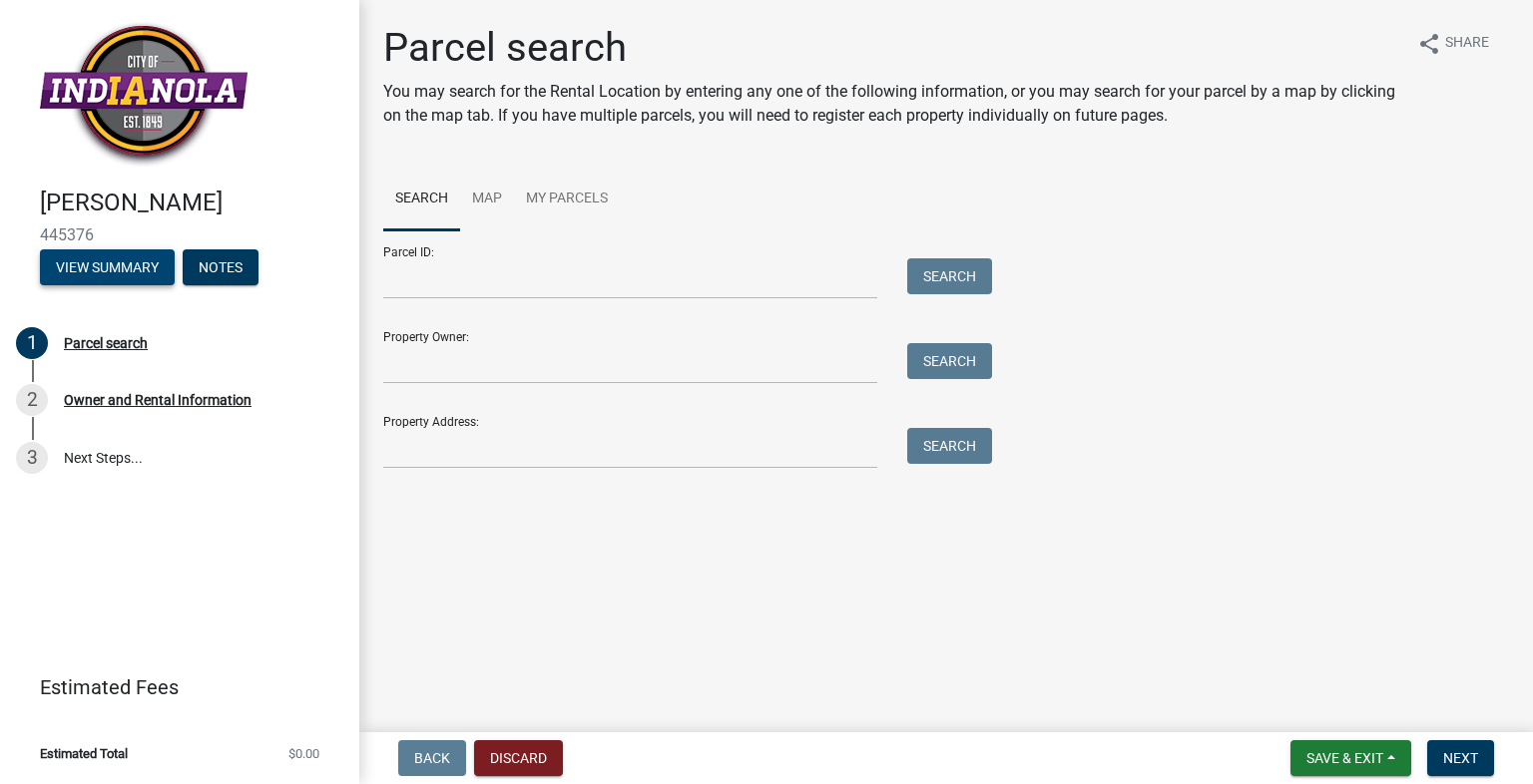 click on "View Summary" at bounding box center (107, 267) 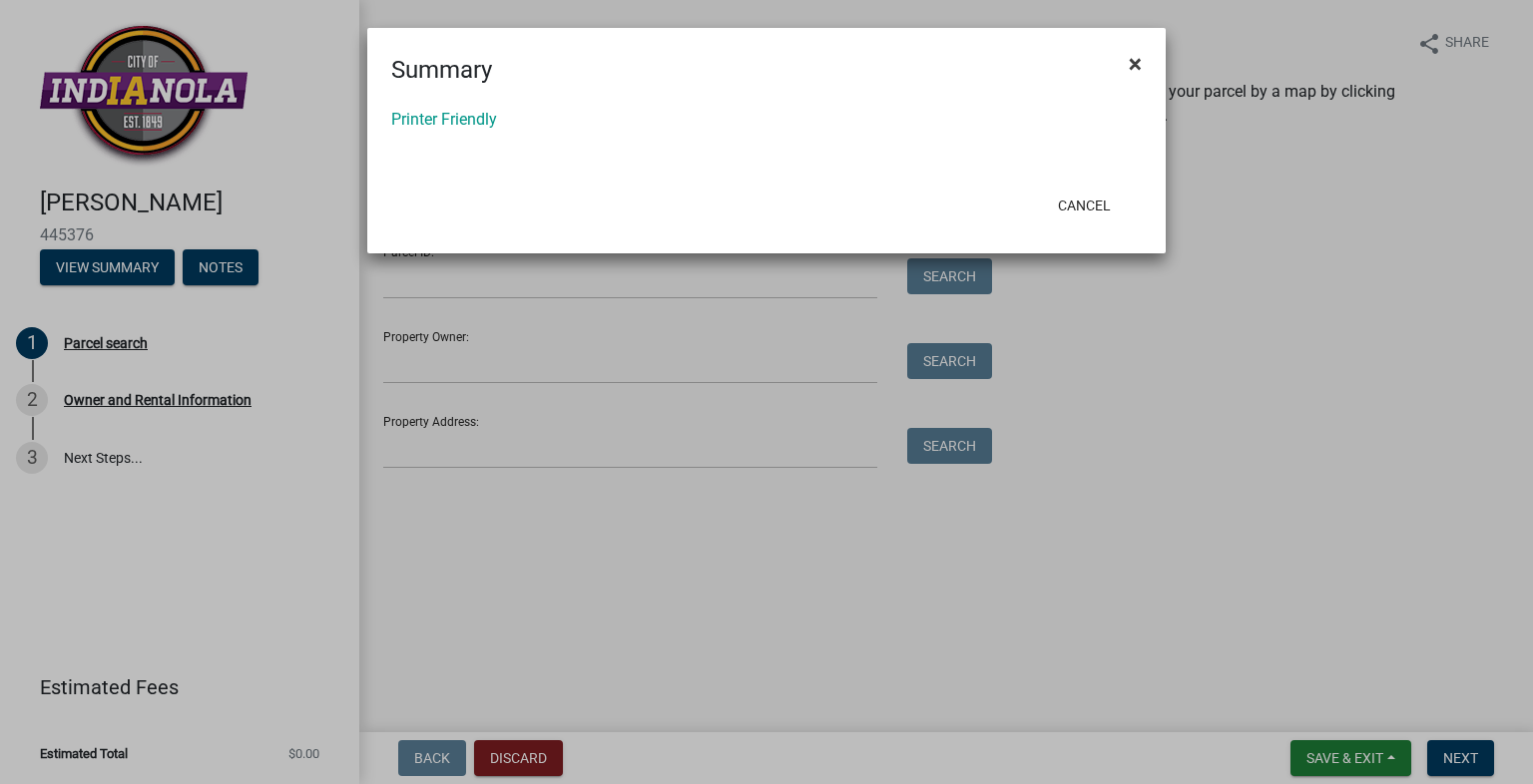 click on "×" 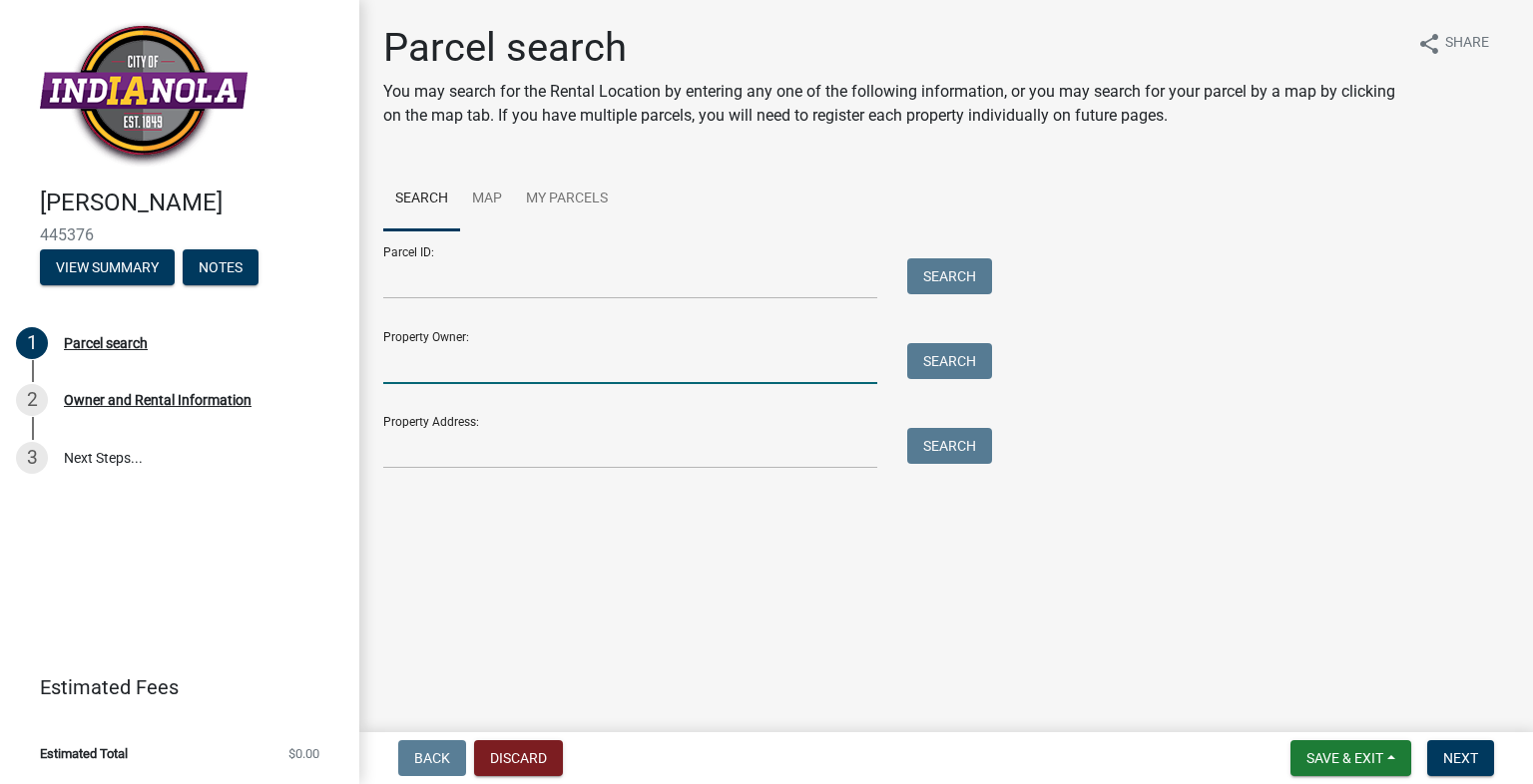 click on "Property Owner:" at bounding box center [630, 363] 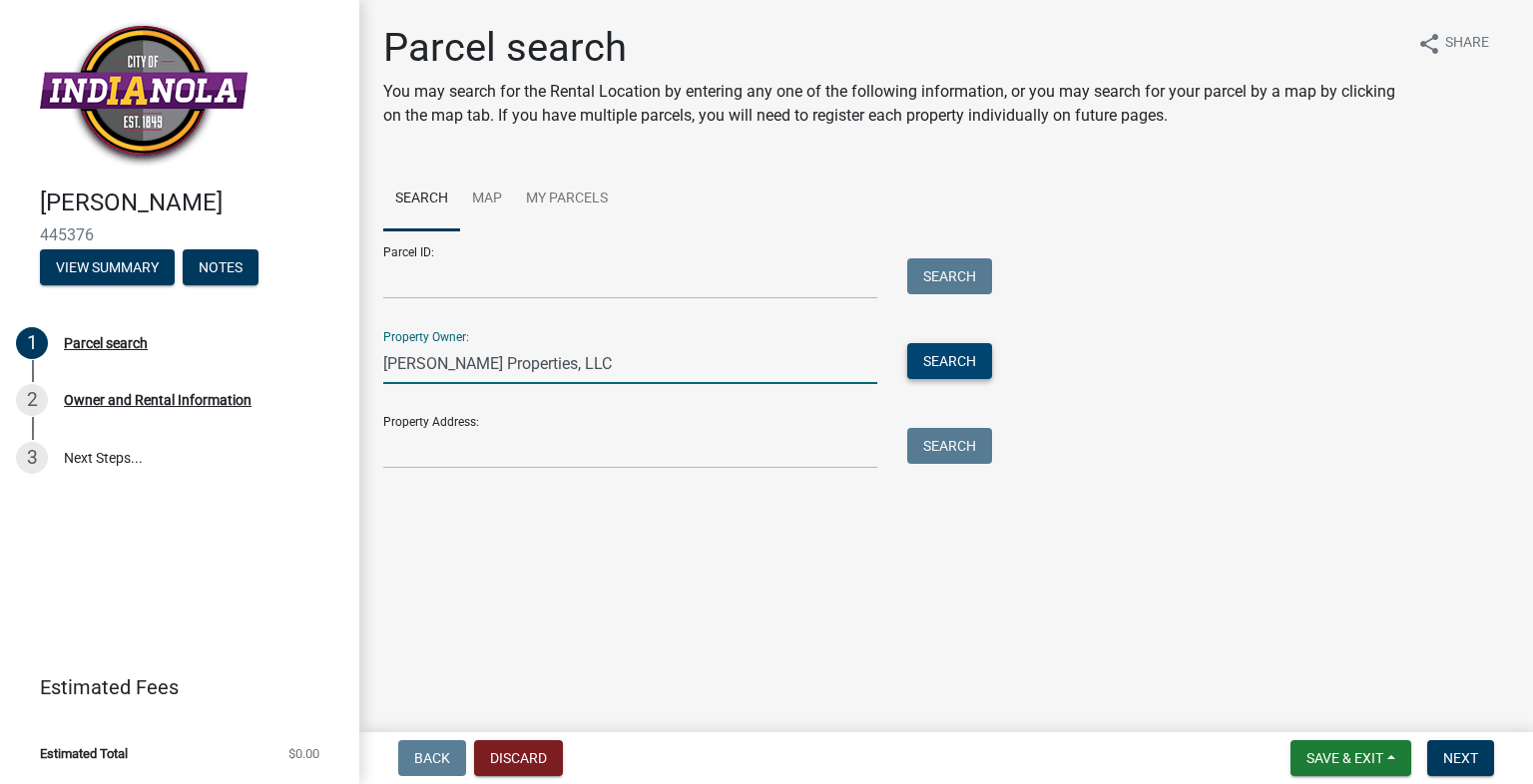 type on "[PERSON_NAME] Properties, LLC" 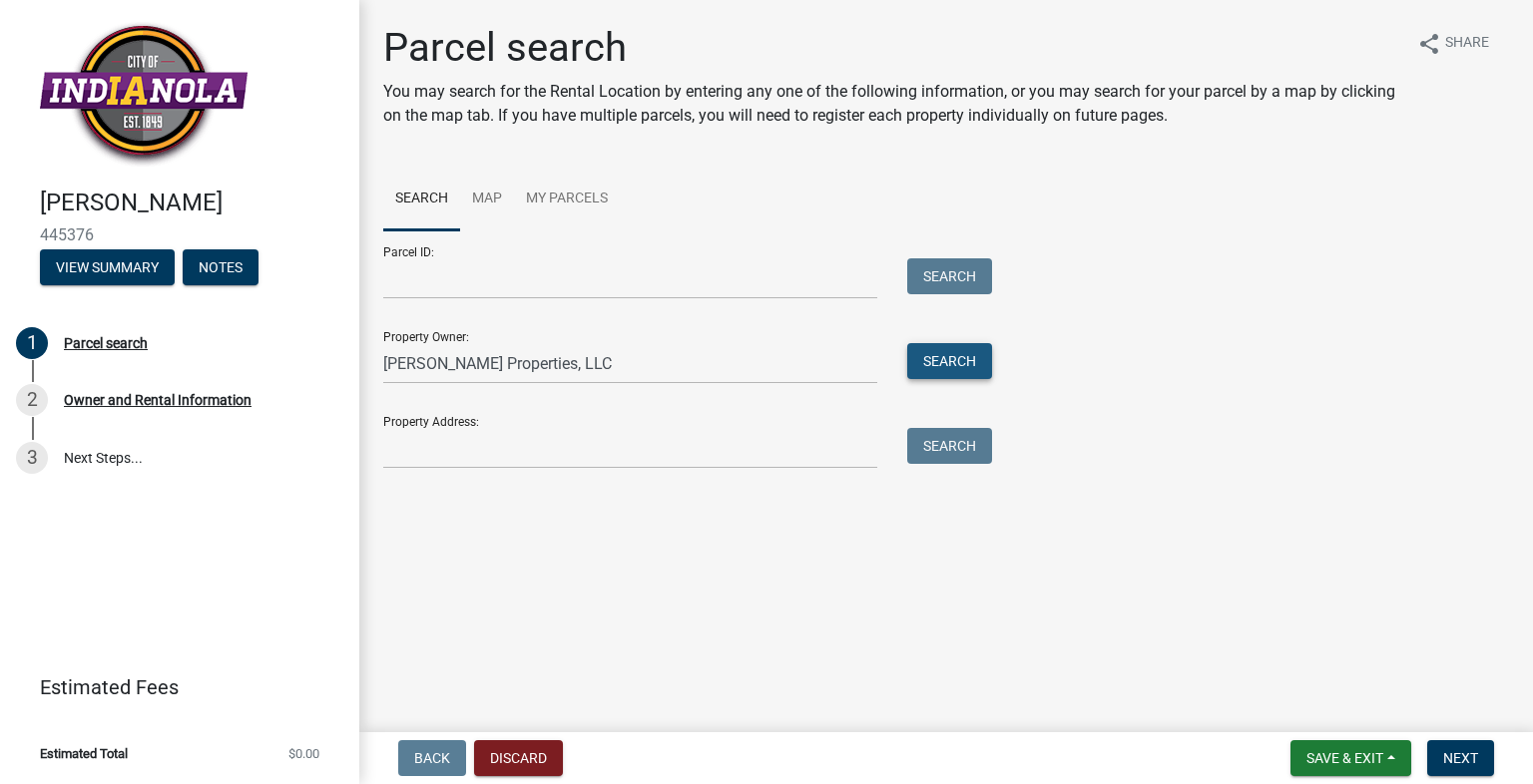 click on "Search" at bounding box center (949, 361) 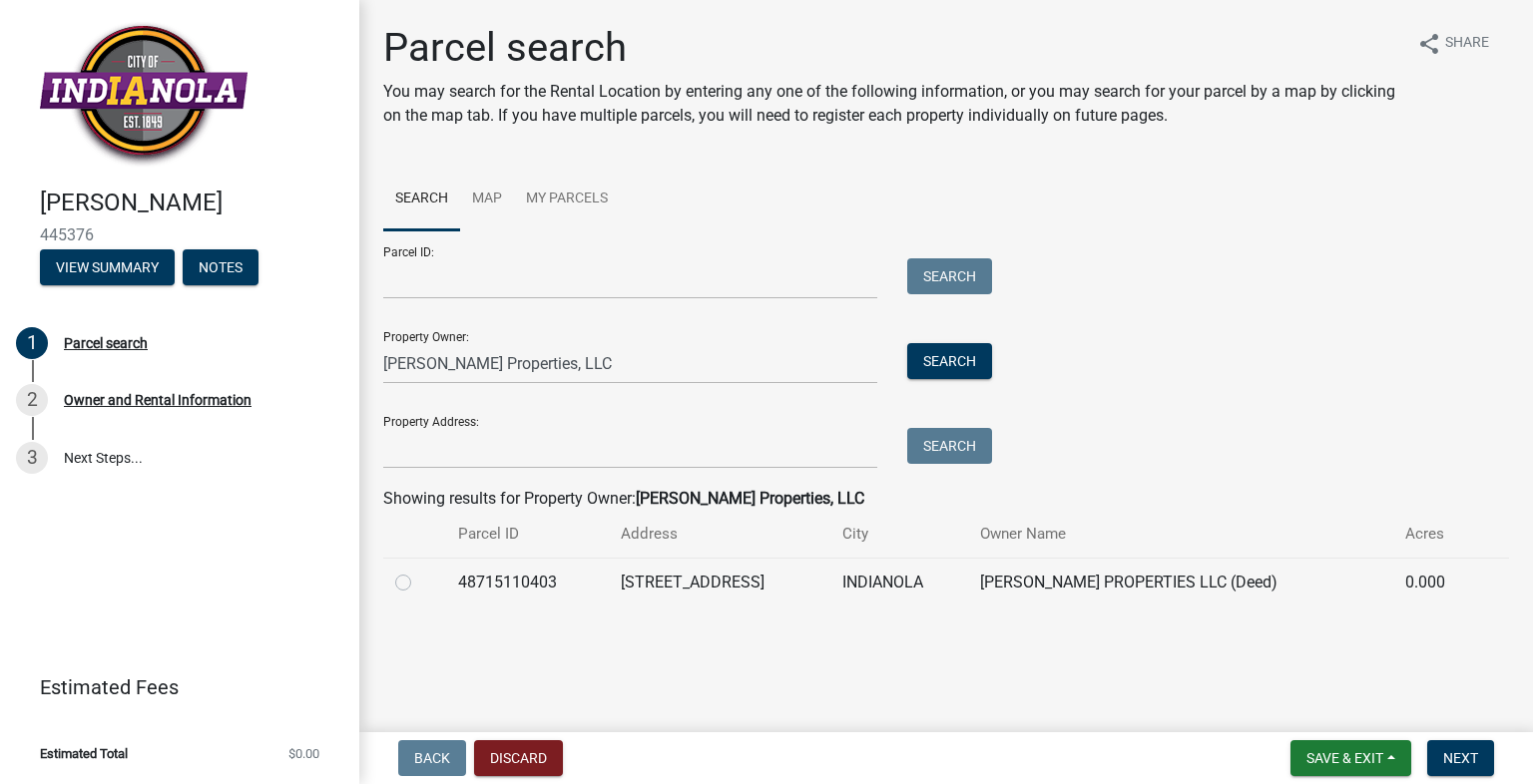 click 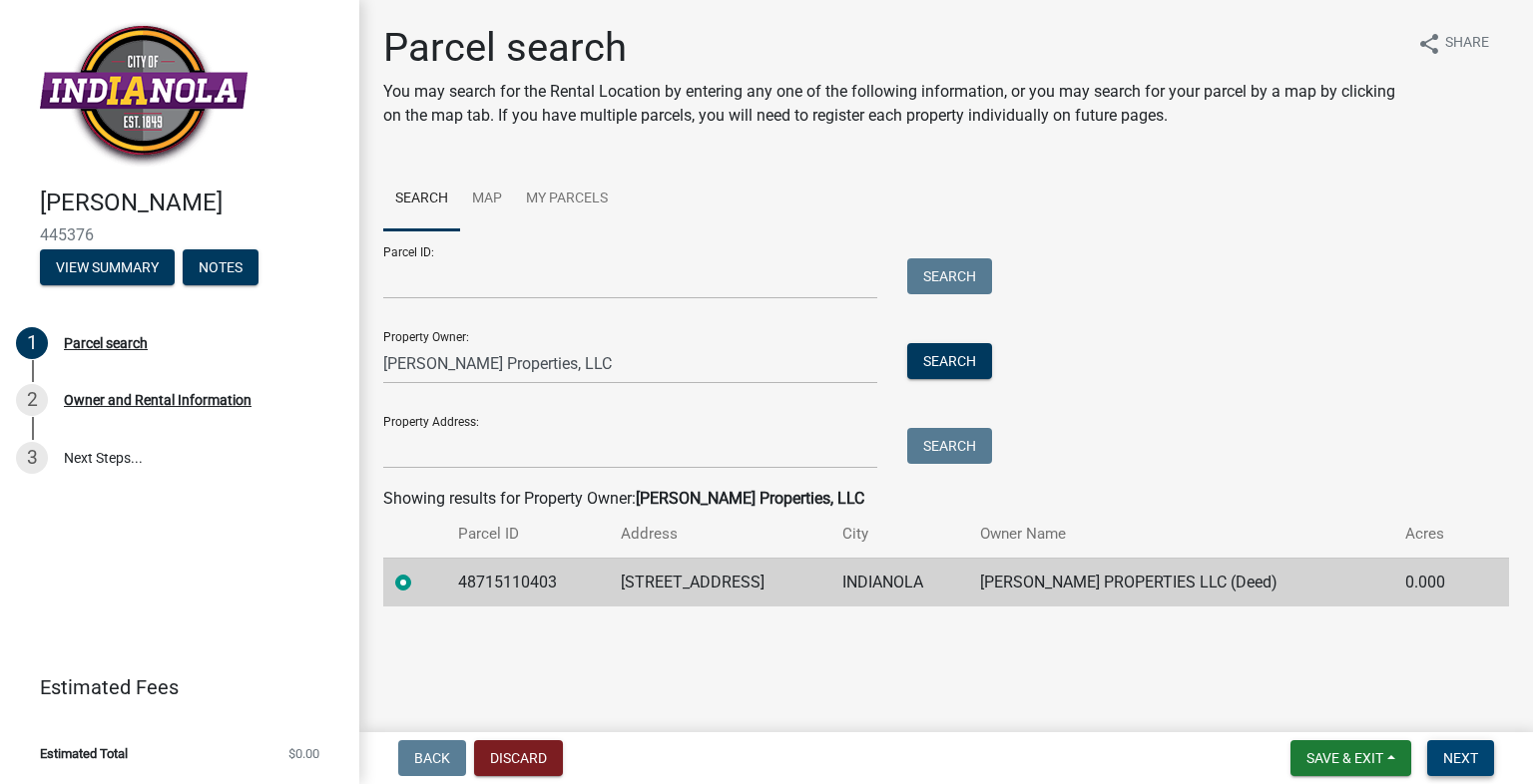 click on "Next" at bounding box center (1460, 758) 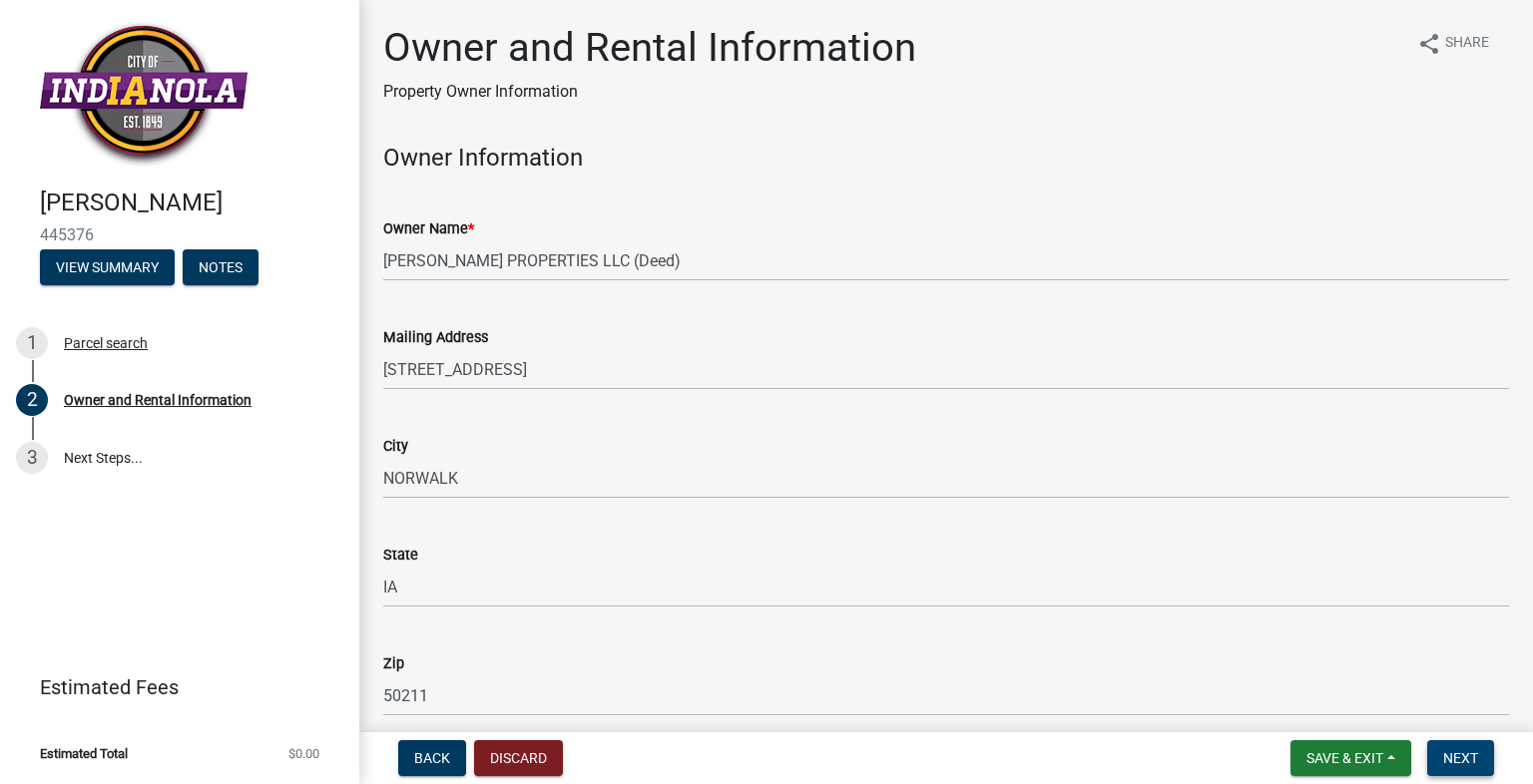 click on "Next" at bounding box center (1460, 758) 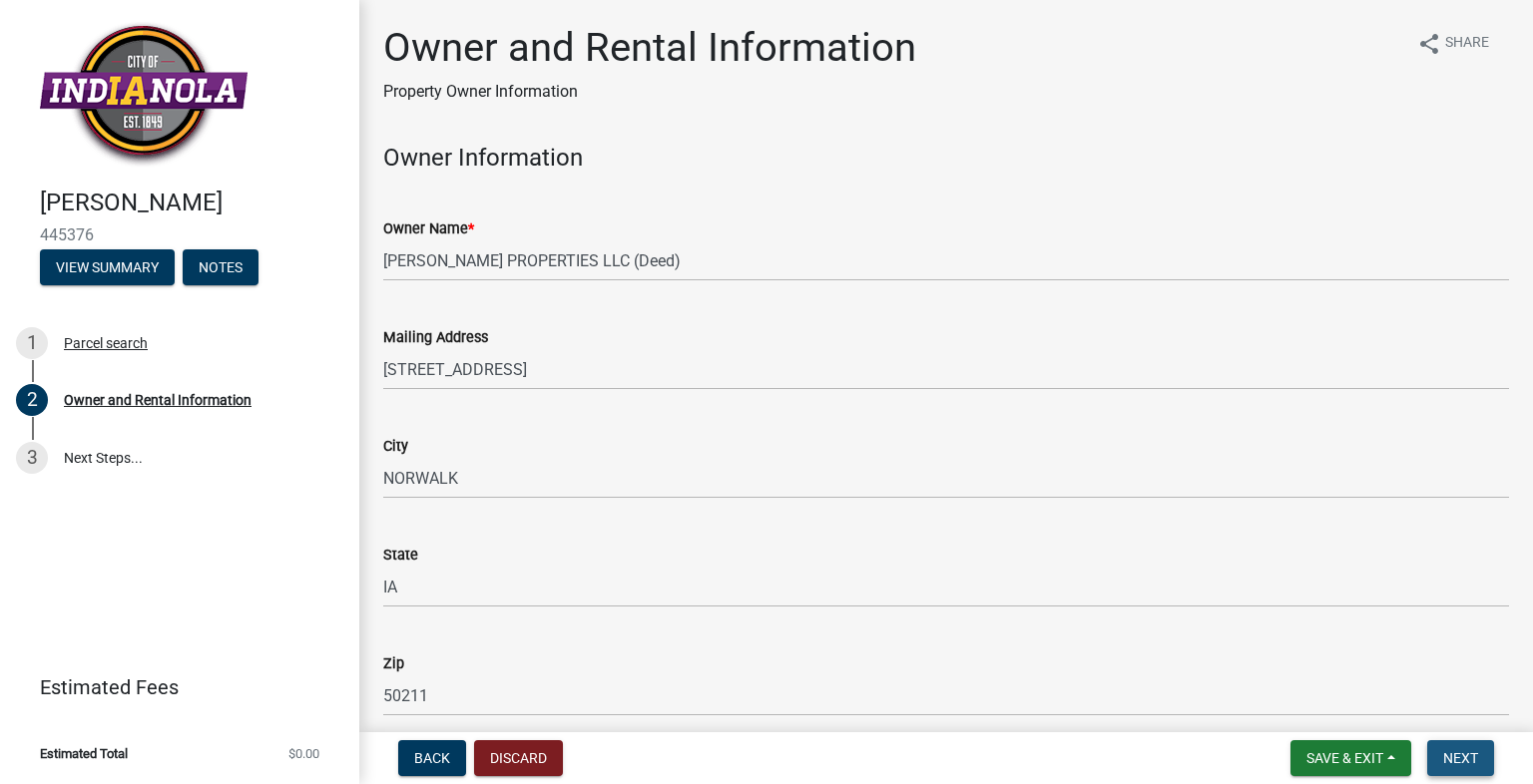 click on "Next" at bounding box center [1460, 758] 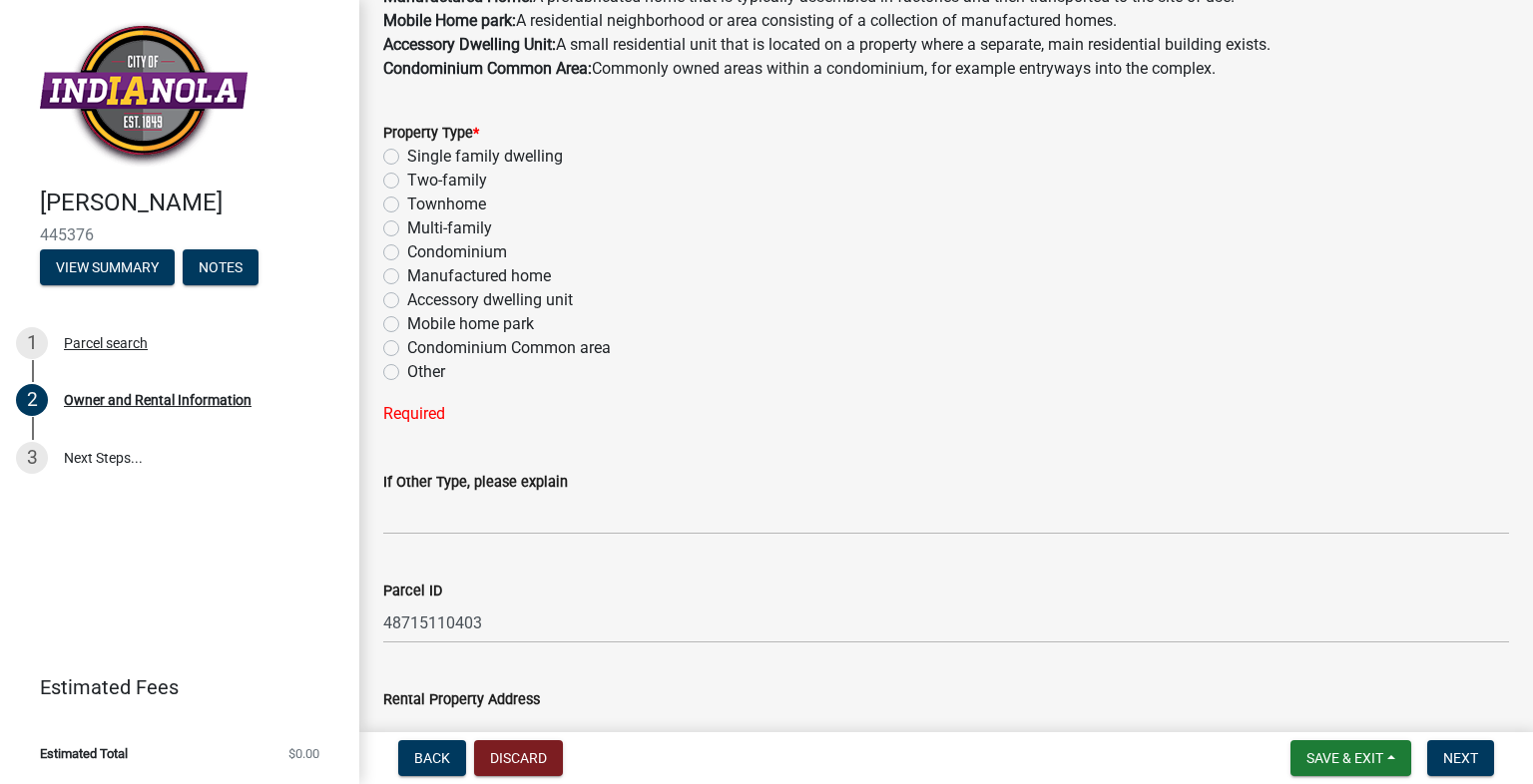 scroll, scrollTop: 1460, scrollLeft: 0, axis: vertical 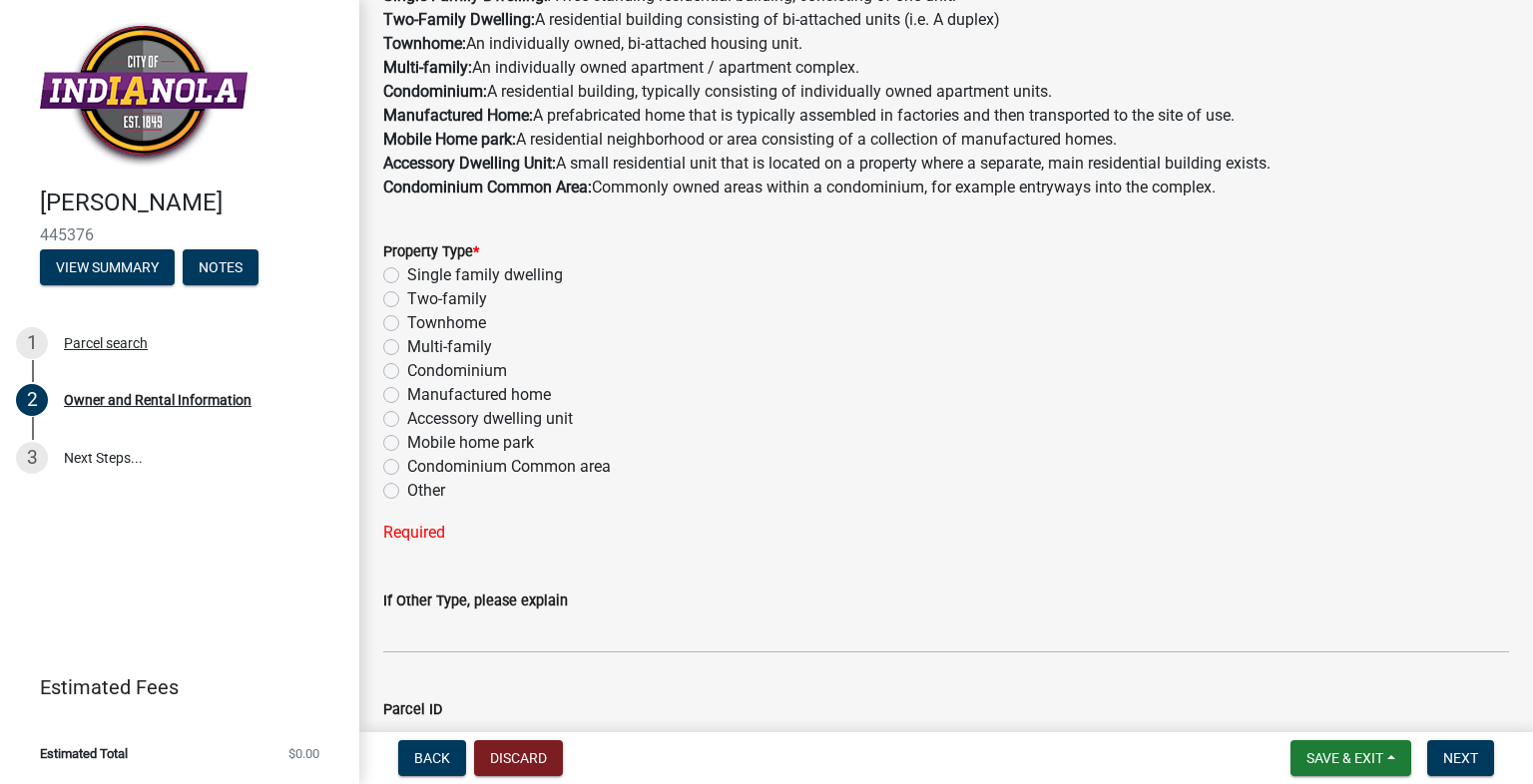 click on "Condominium" 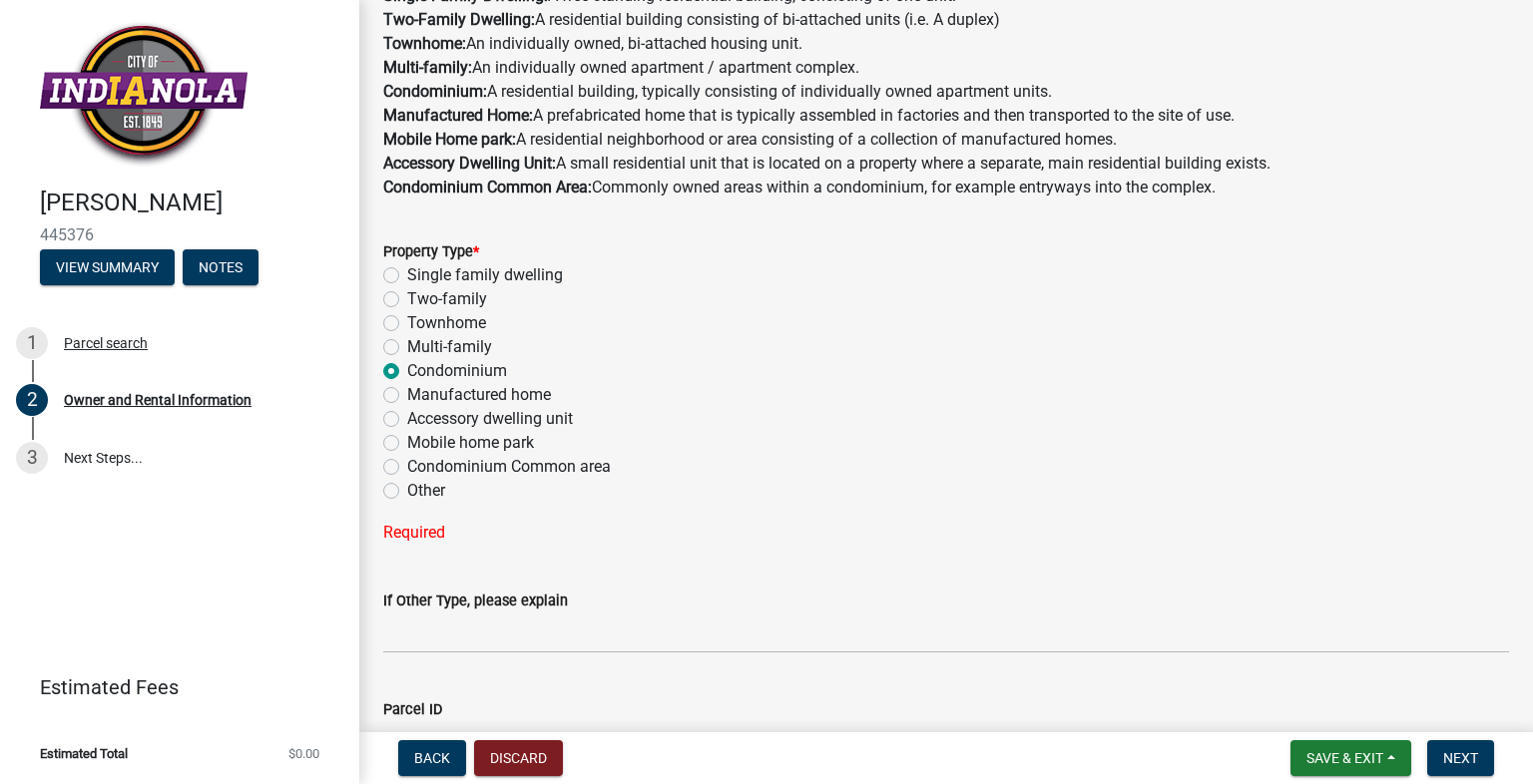 radio on "true" 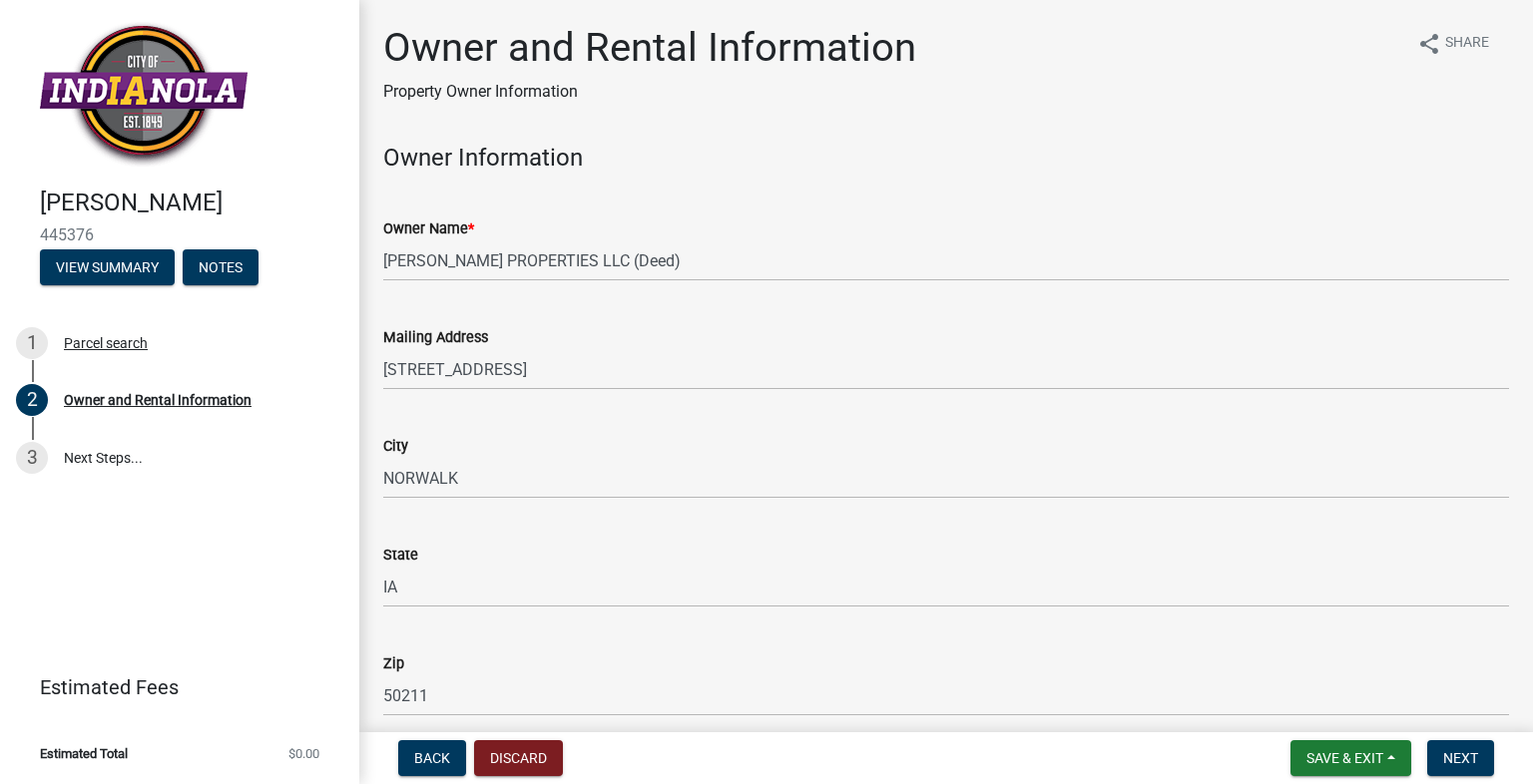 scroll, scrollTop: 0, scrollLeft: 0, axis: both 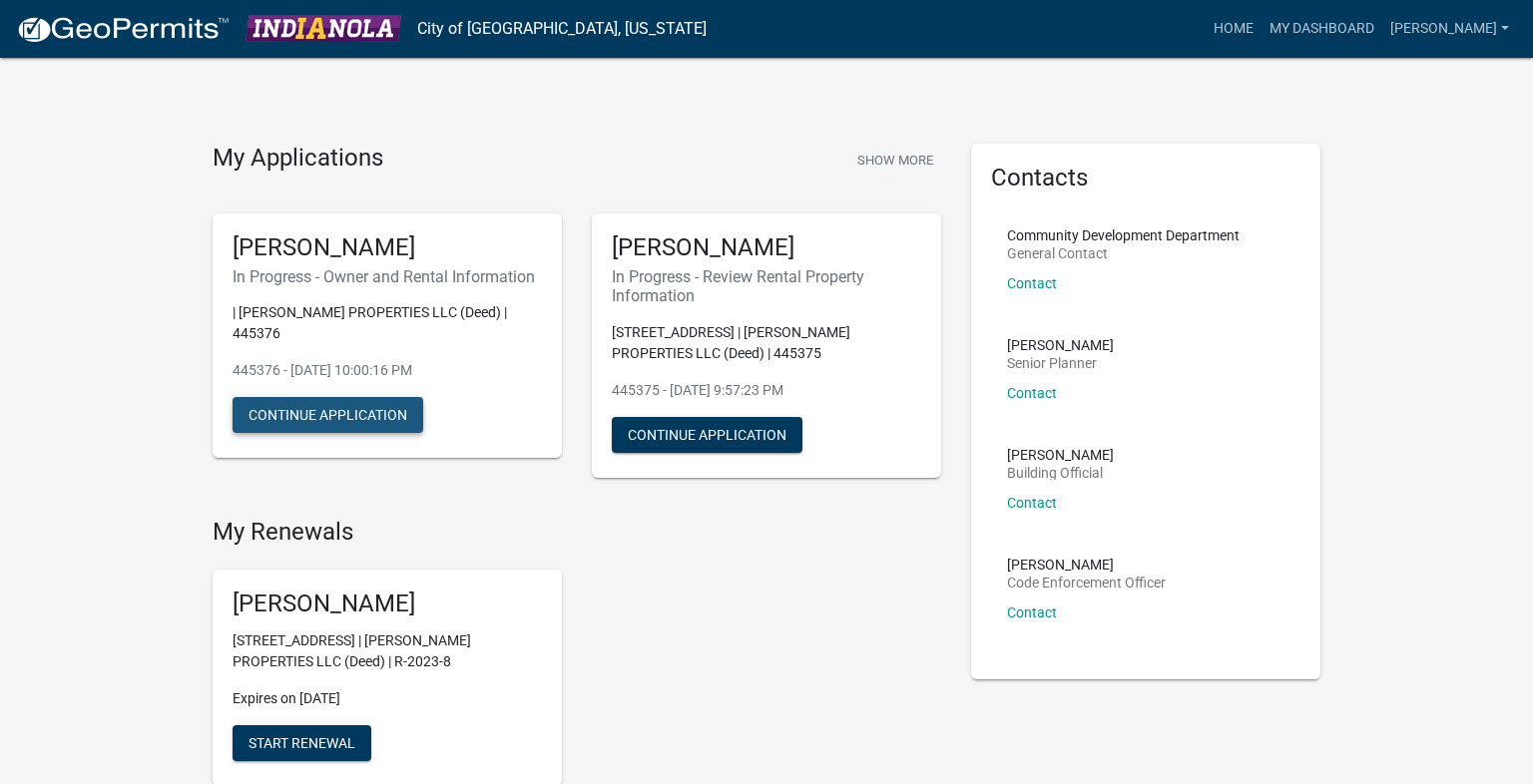click on "Continue Application" 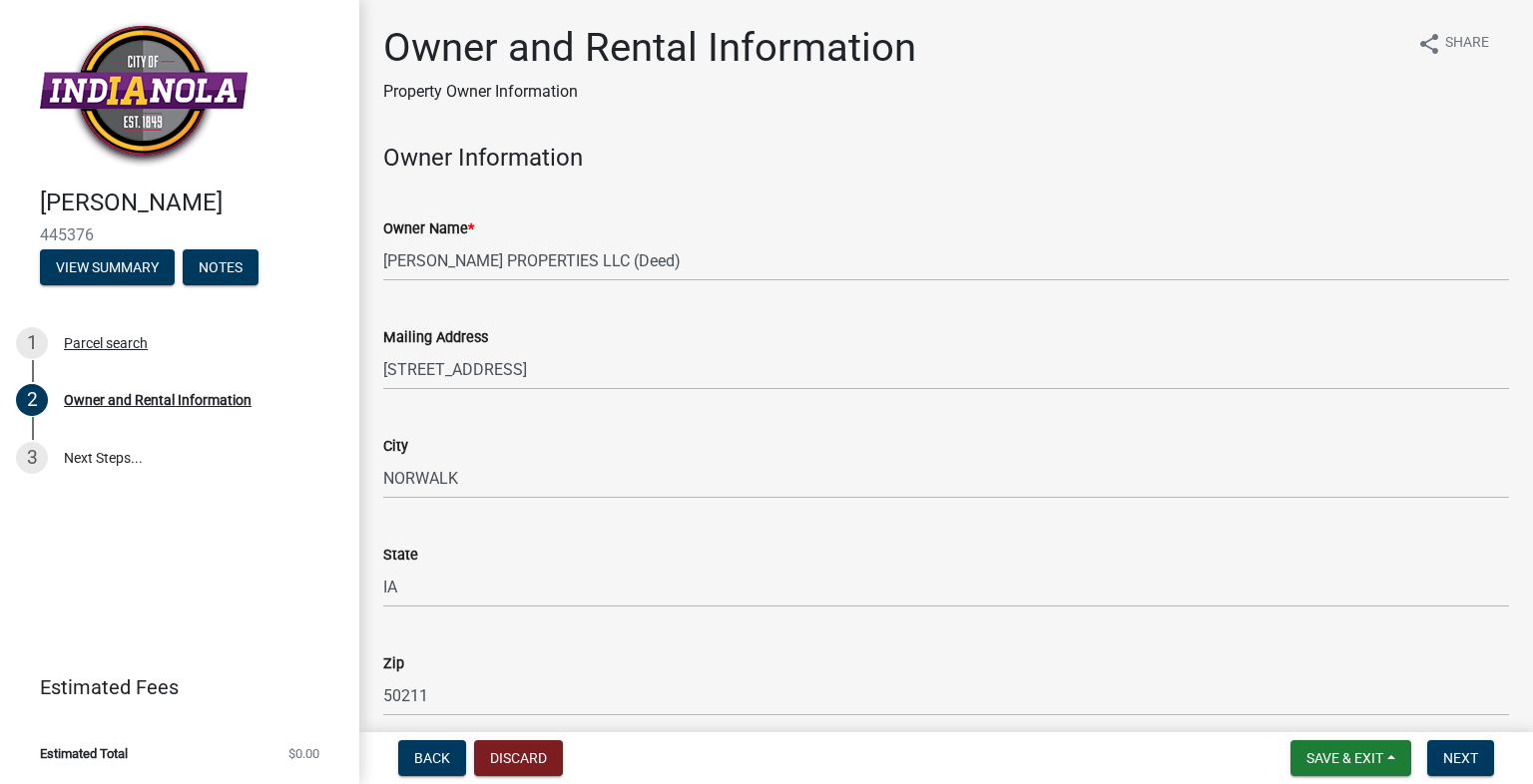 scroll, scrollTop: 0, scrollLeft: 0, axis: both 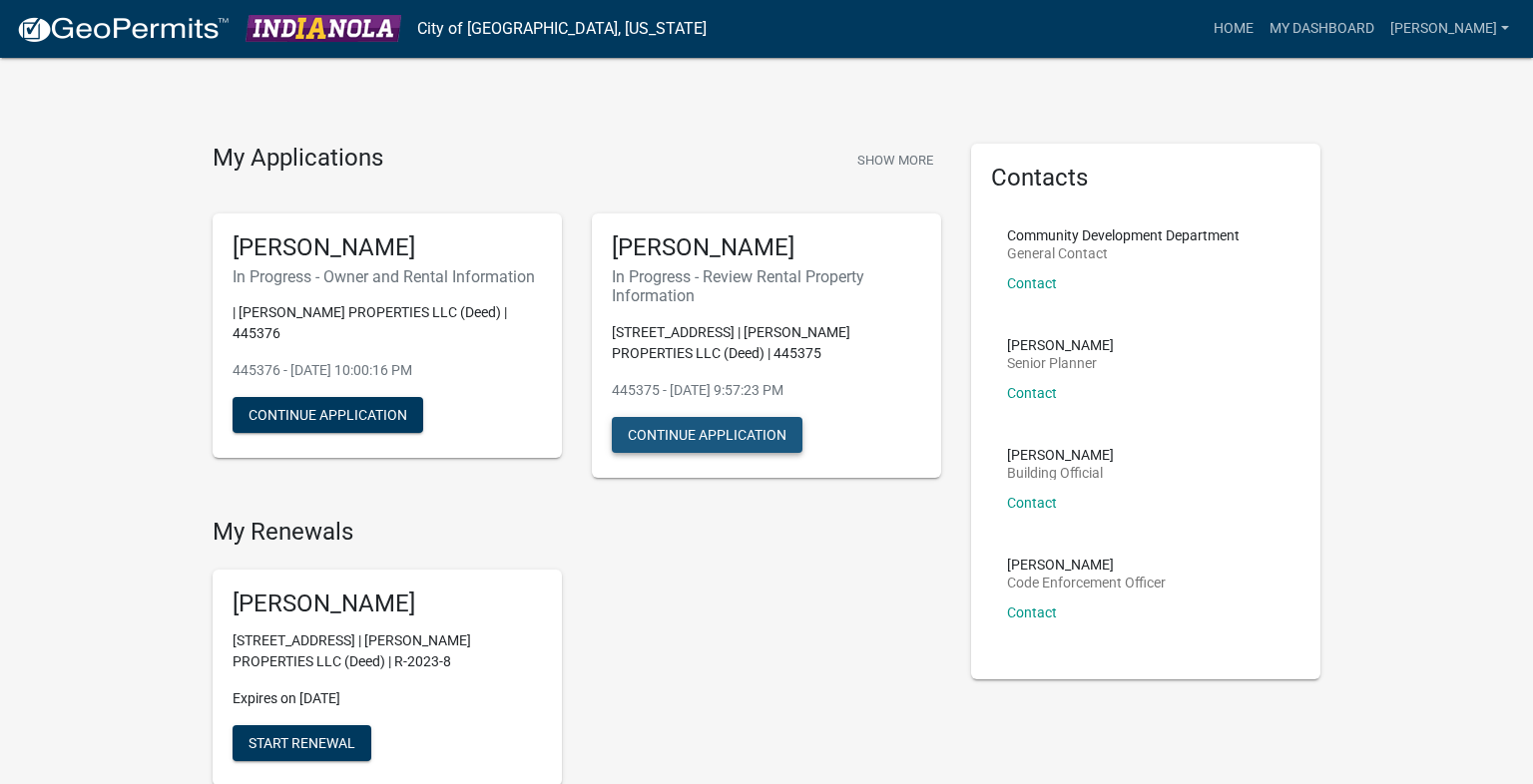 click on "Continue Application" 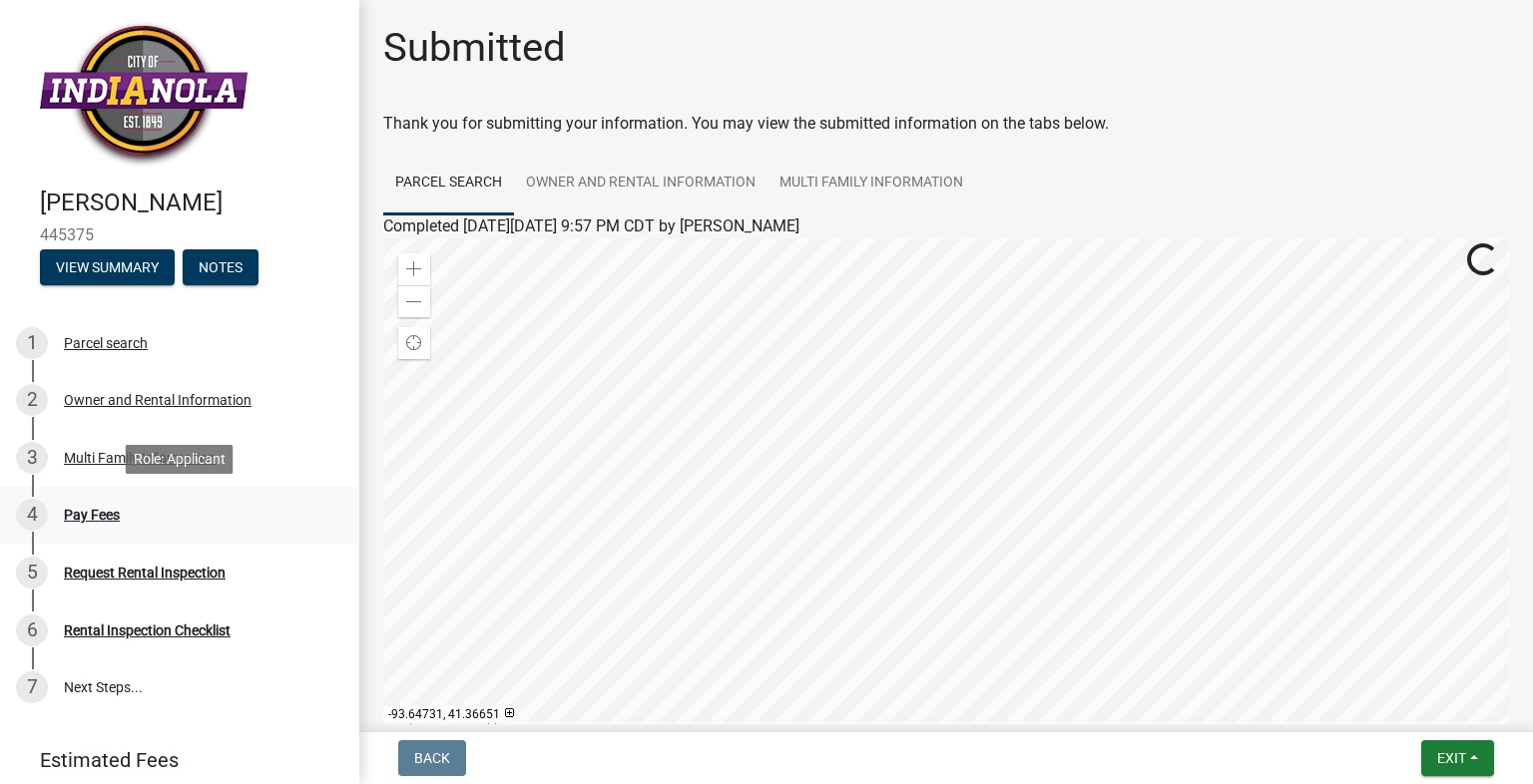 click on "Pay Fees" at bounding box center [92, 515] 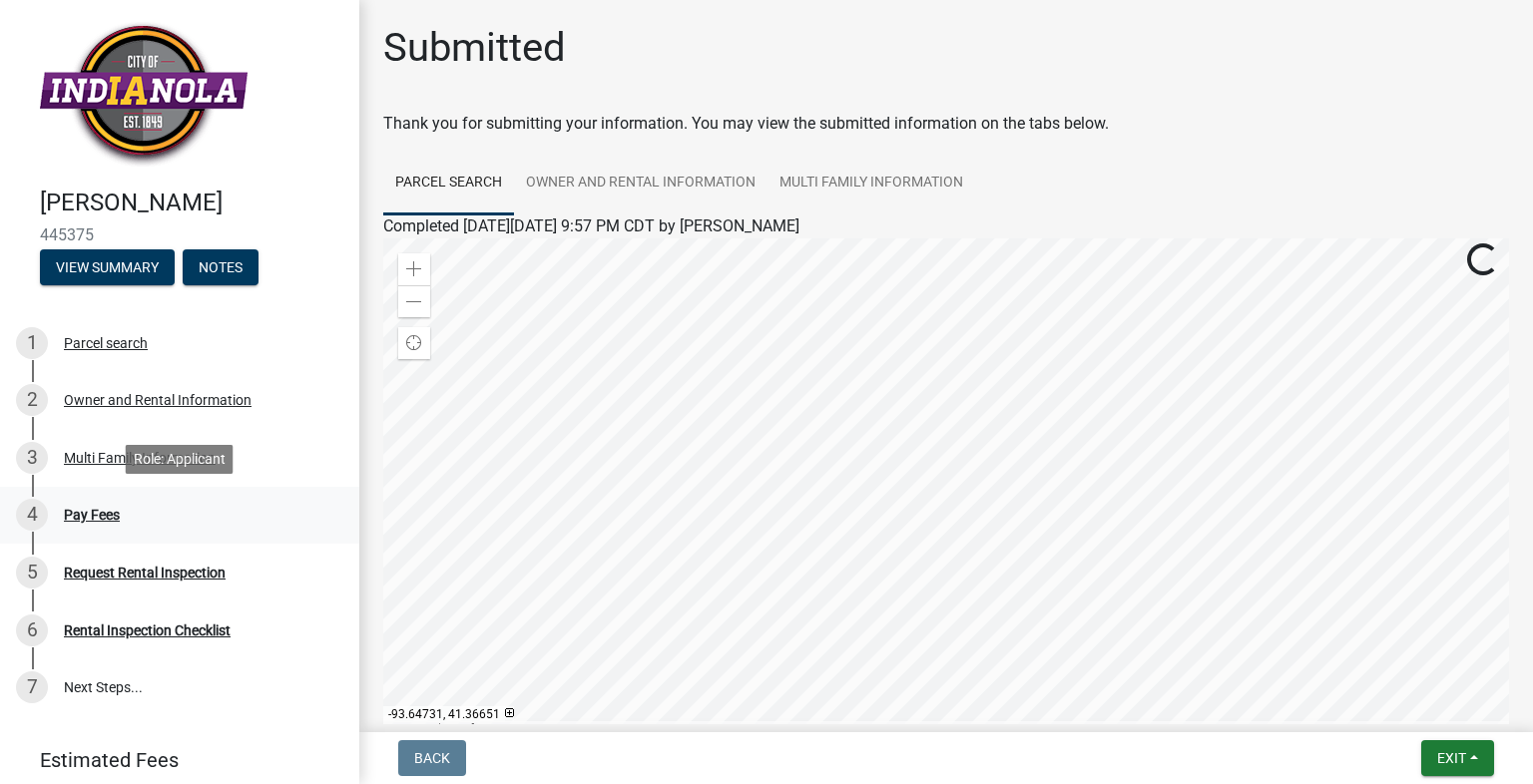 click on "Pay Fees" at bounding box center [92, 515] 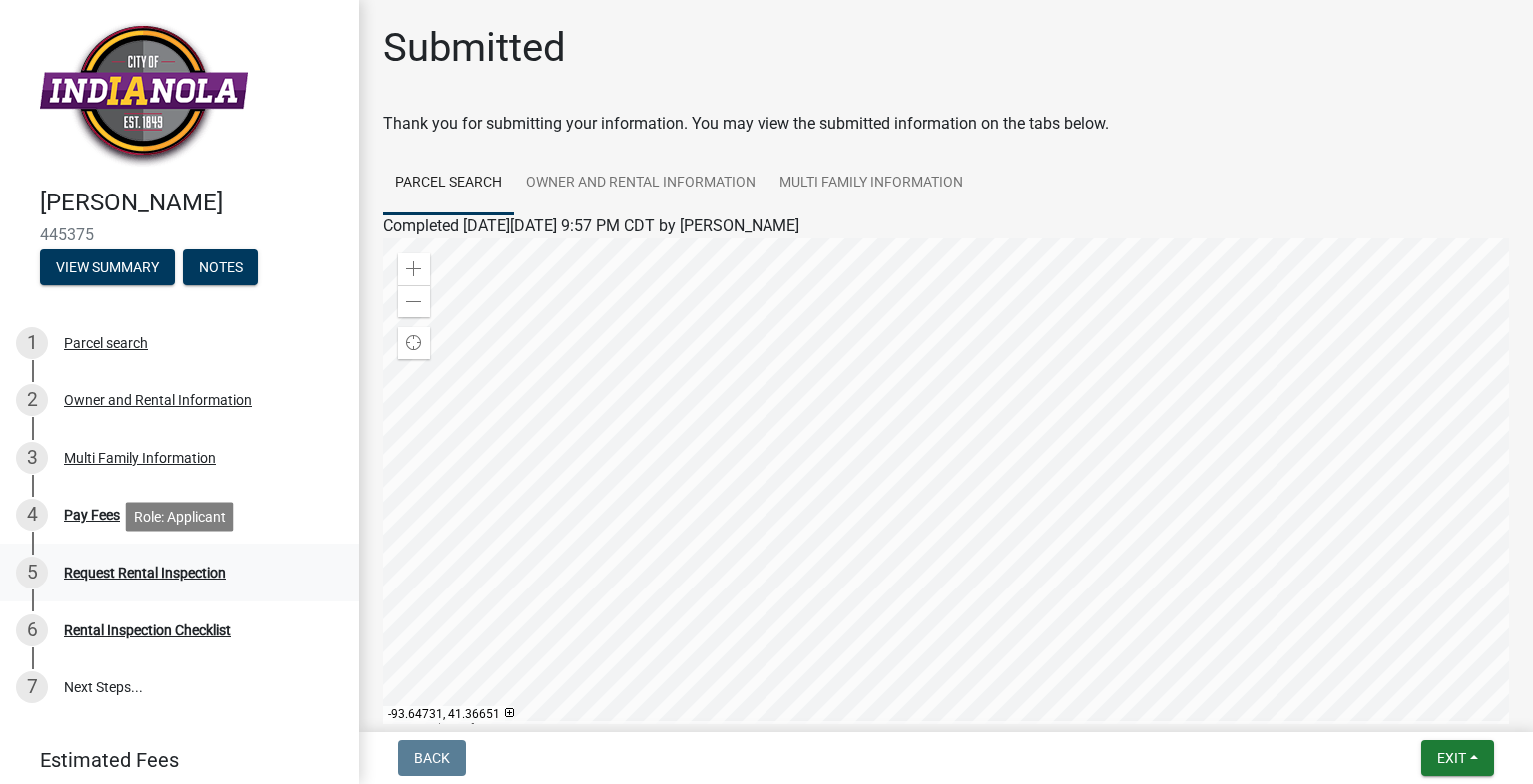 click on "Request Rental Inspection" at bounding box center [145, 573] 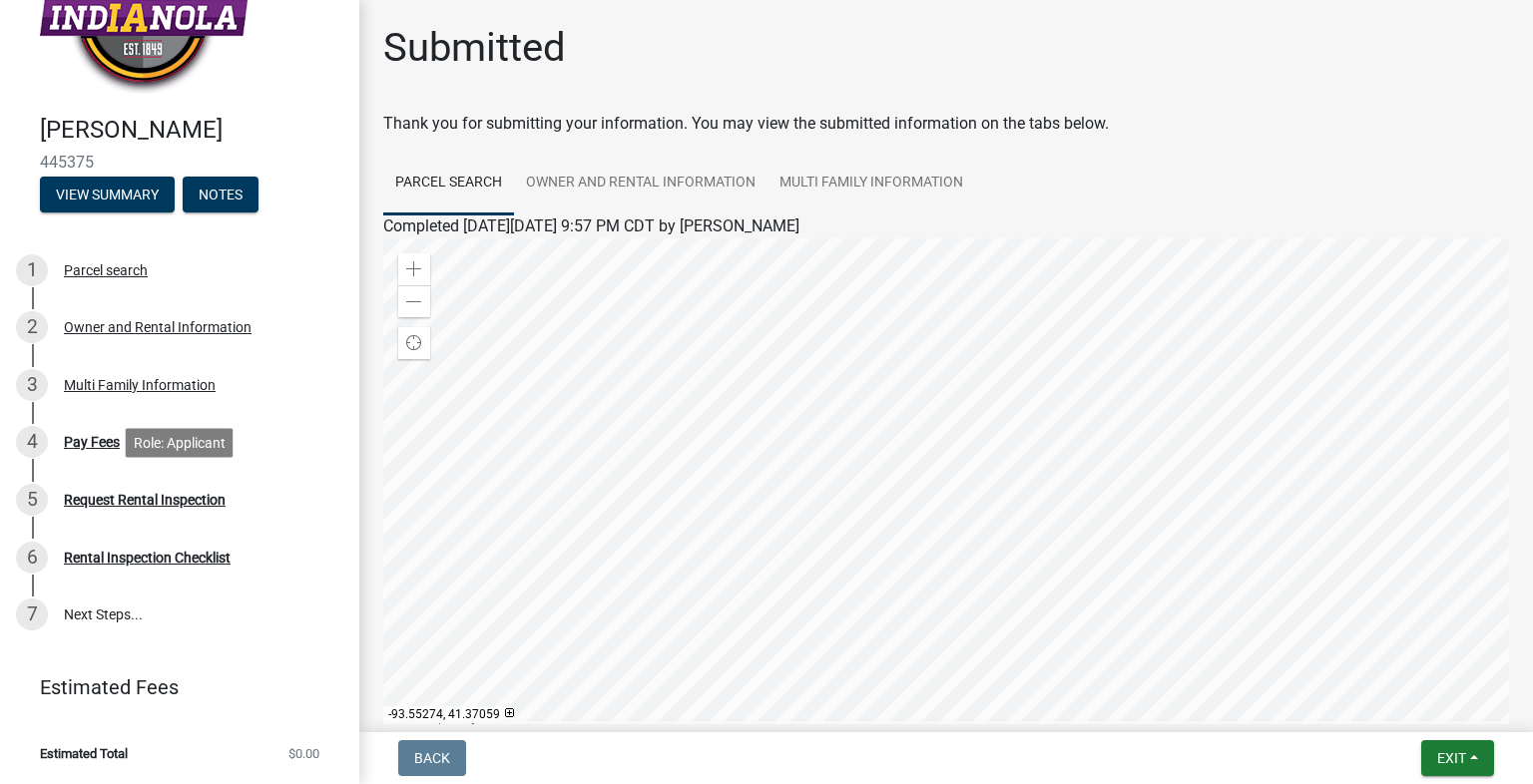 scroll, scrollTop: 72, scrollLeft: 0, axis: vertical 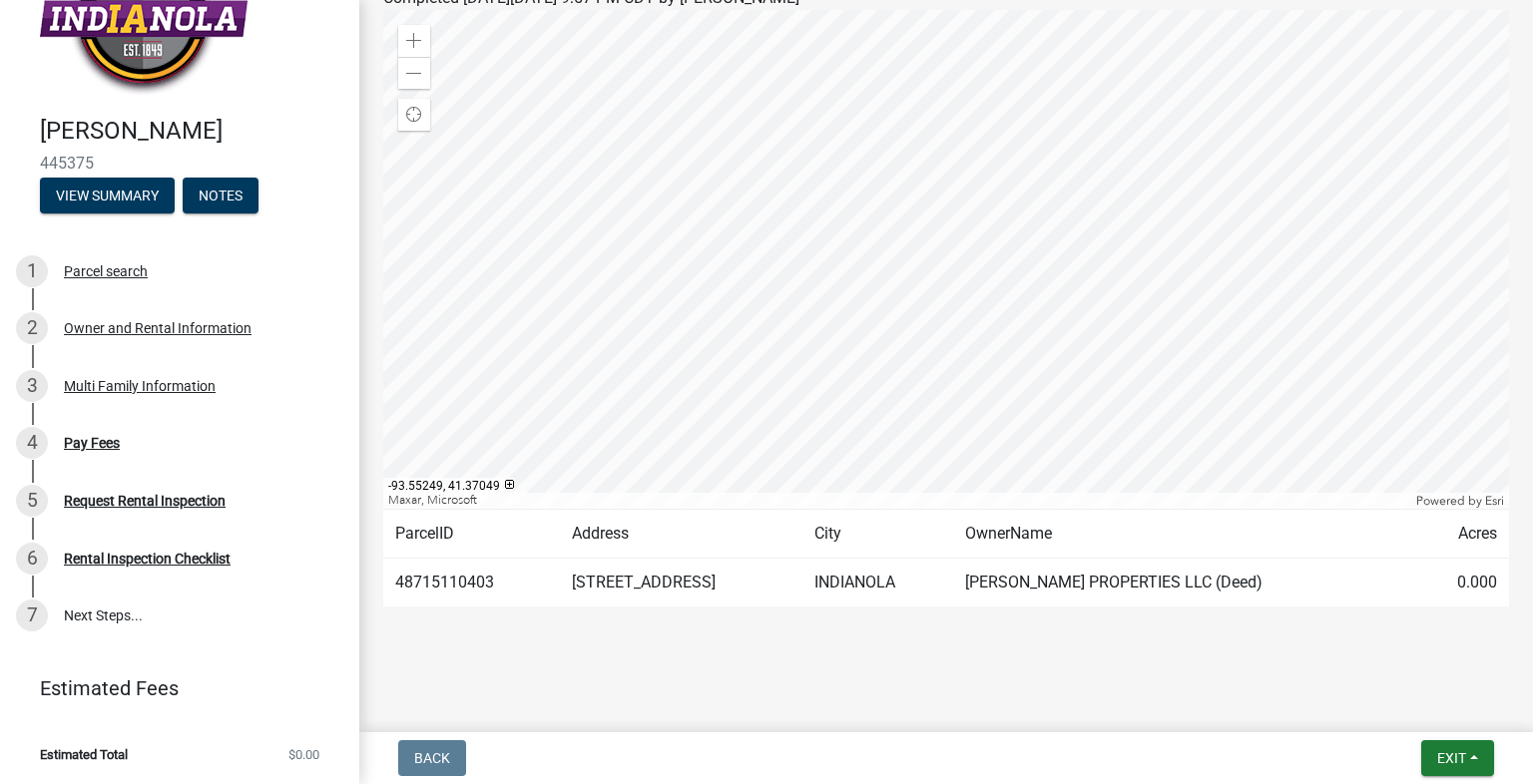 click on "INDIANOLA" 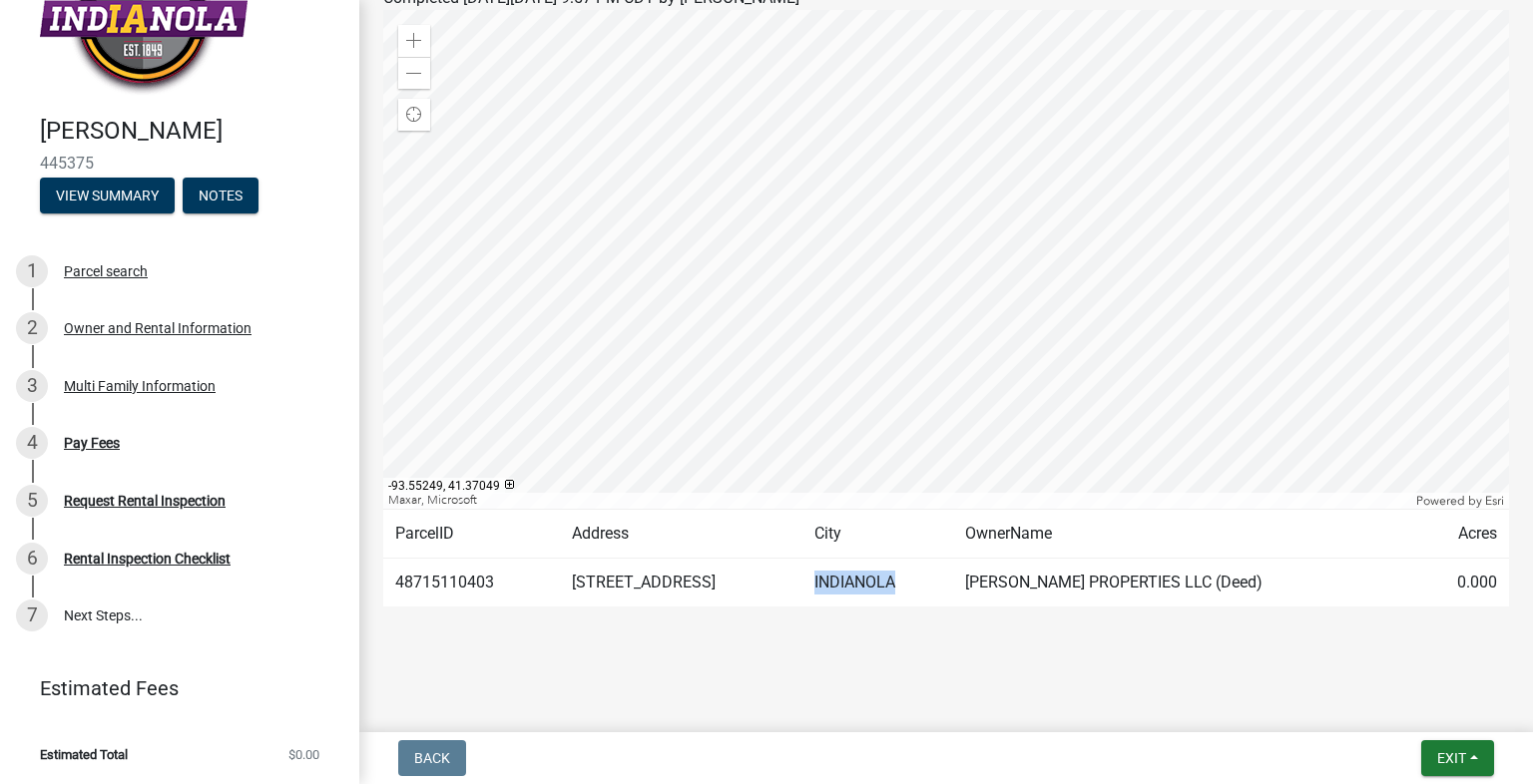 click on "INDIANOLA" 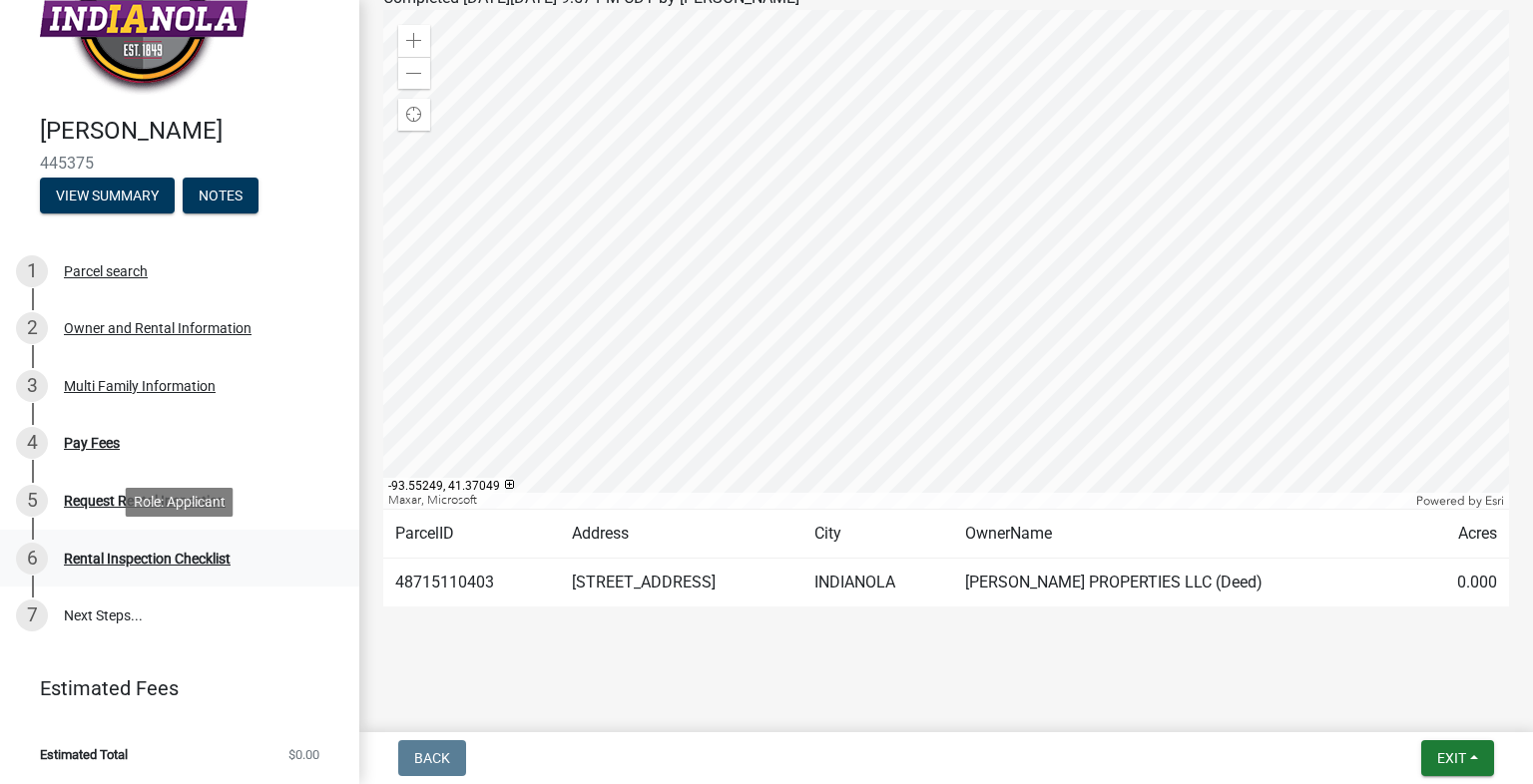 click on "Rental Inspection Checklist" at bounding box center (147, 559) 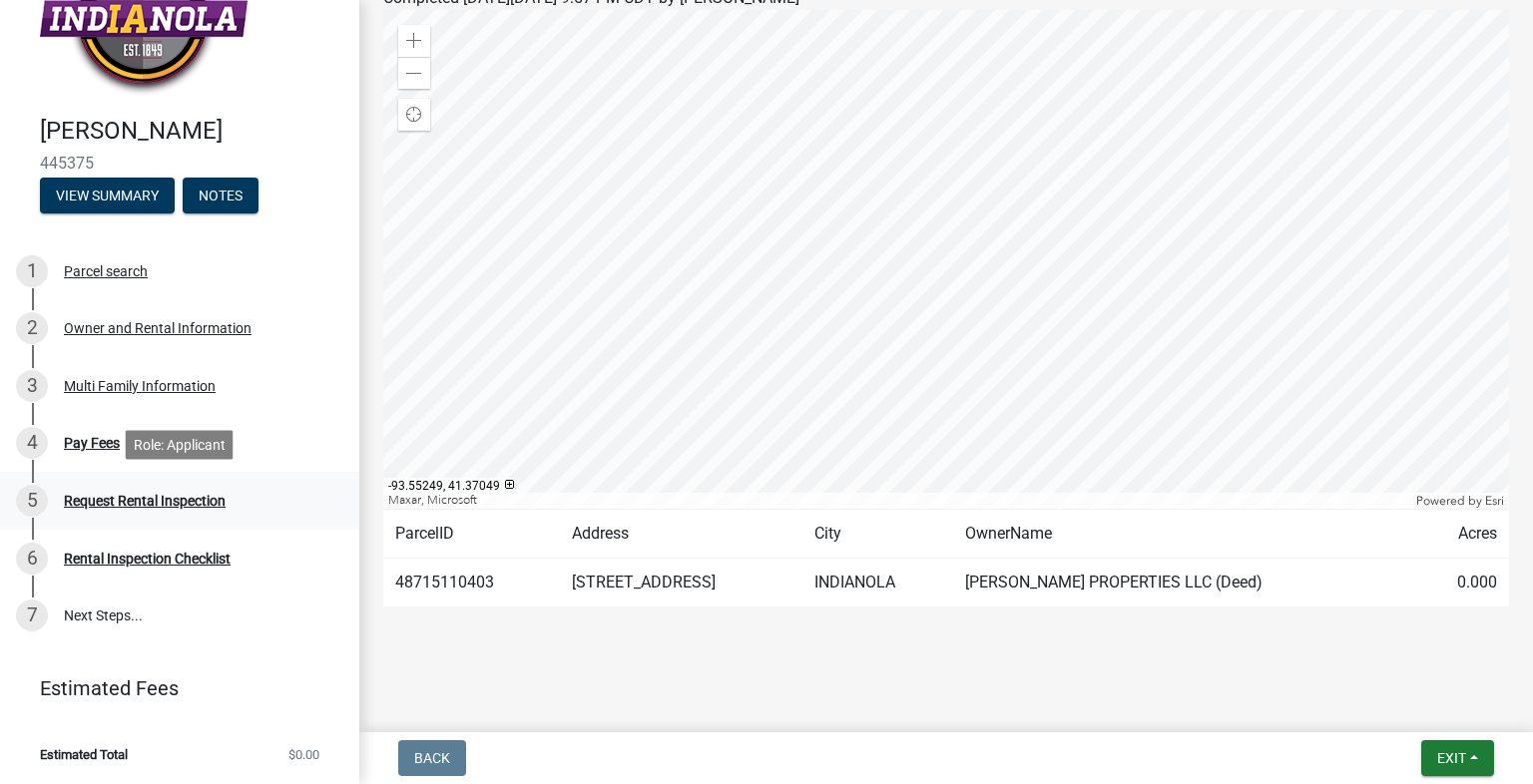 click on "Request Rental Inspection" at bounding box center [145, 501] 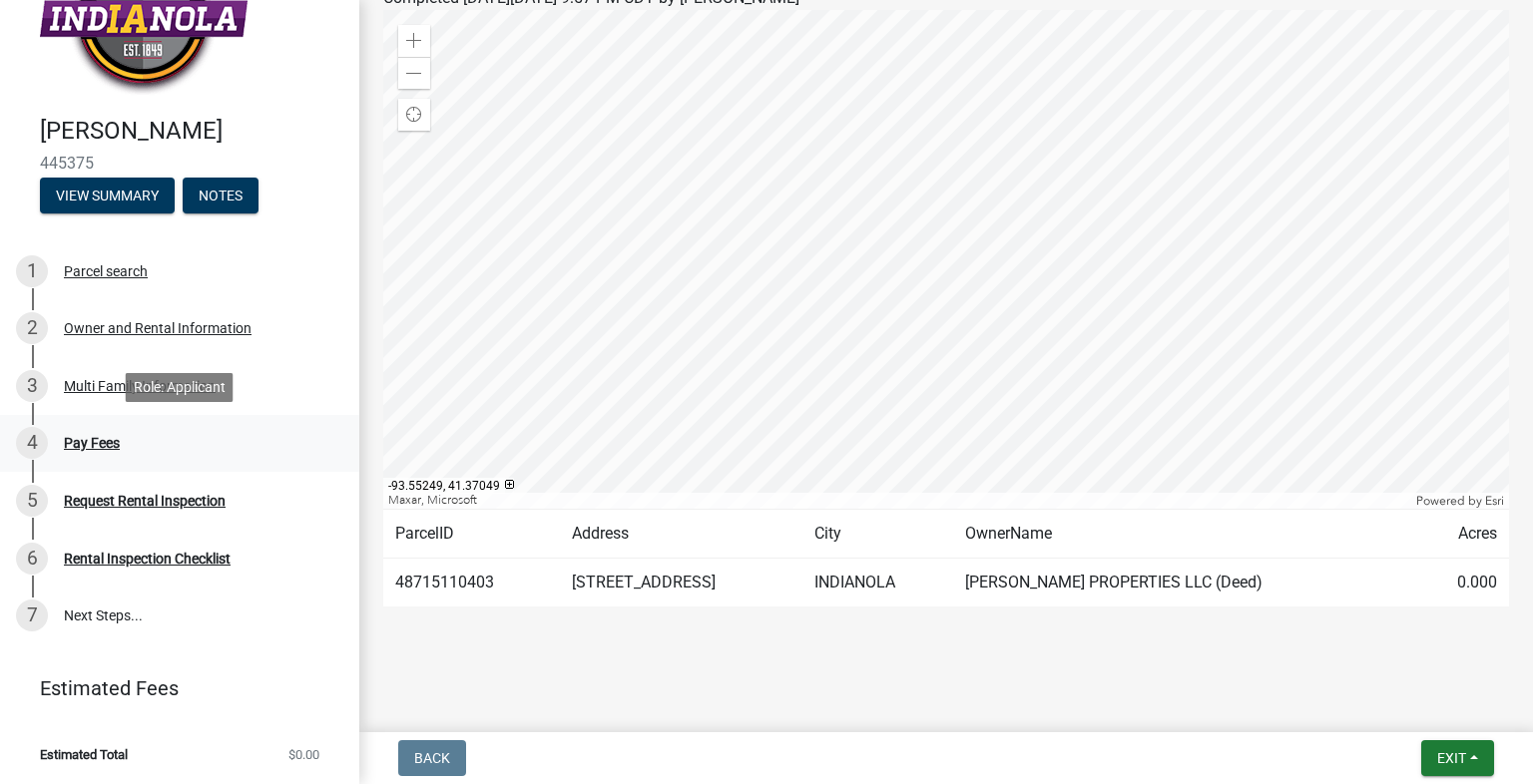 click on "Pay Fees" at bounding box center (92, 443) 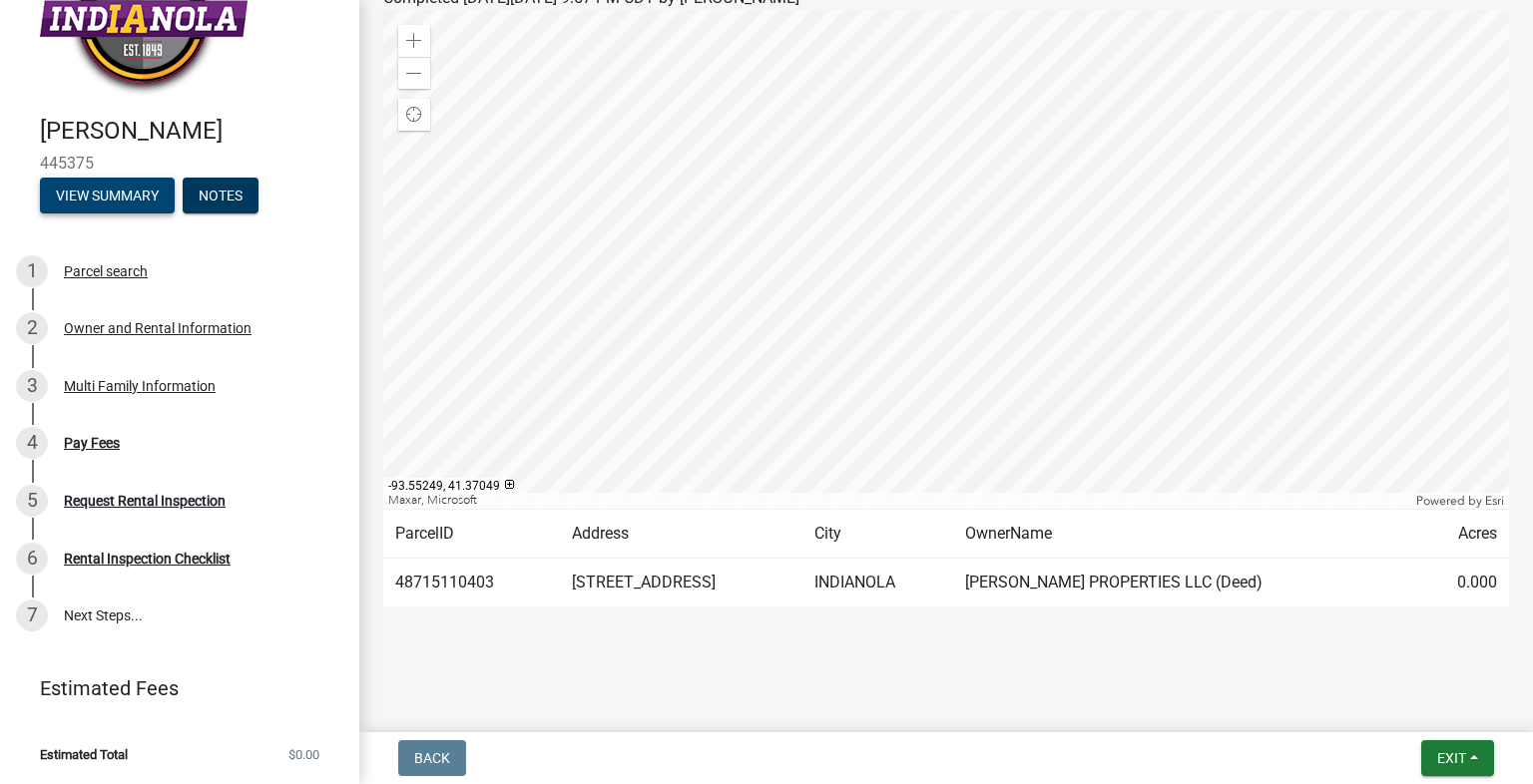 click on "View Summary" at bounding box center [107, 196] 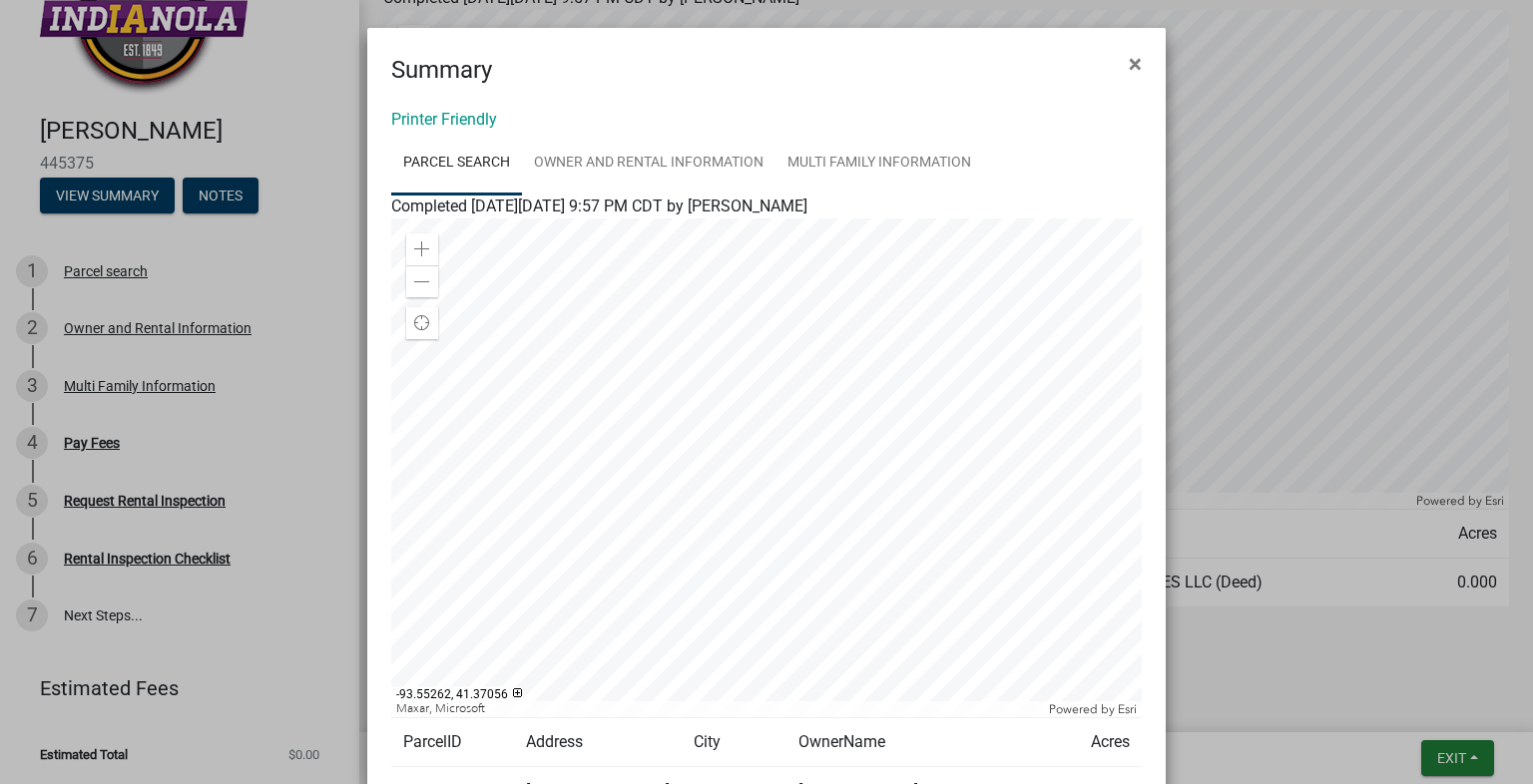 scroll, scrollTop: 0, scrollLeft: 0, axis: both 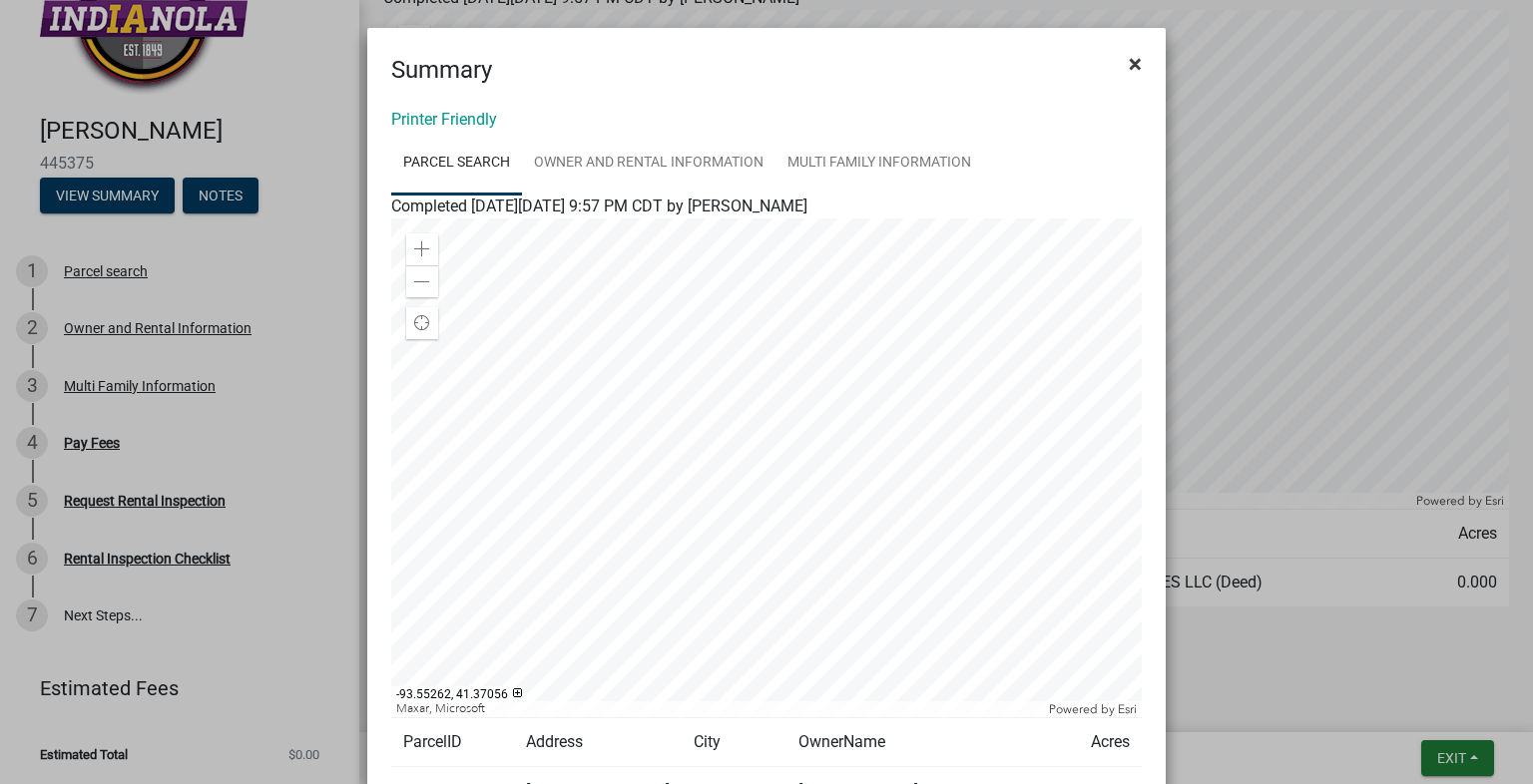 click on "×" 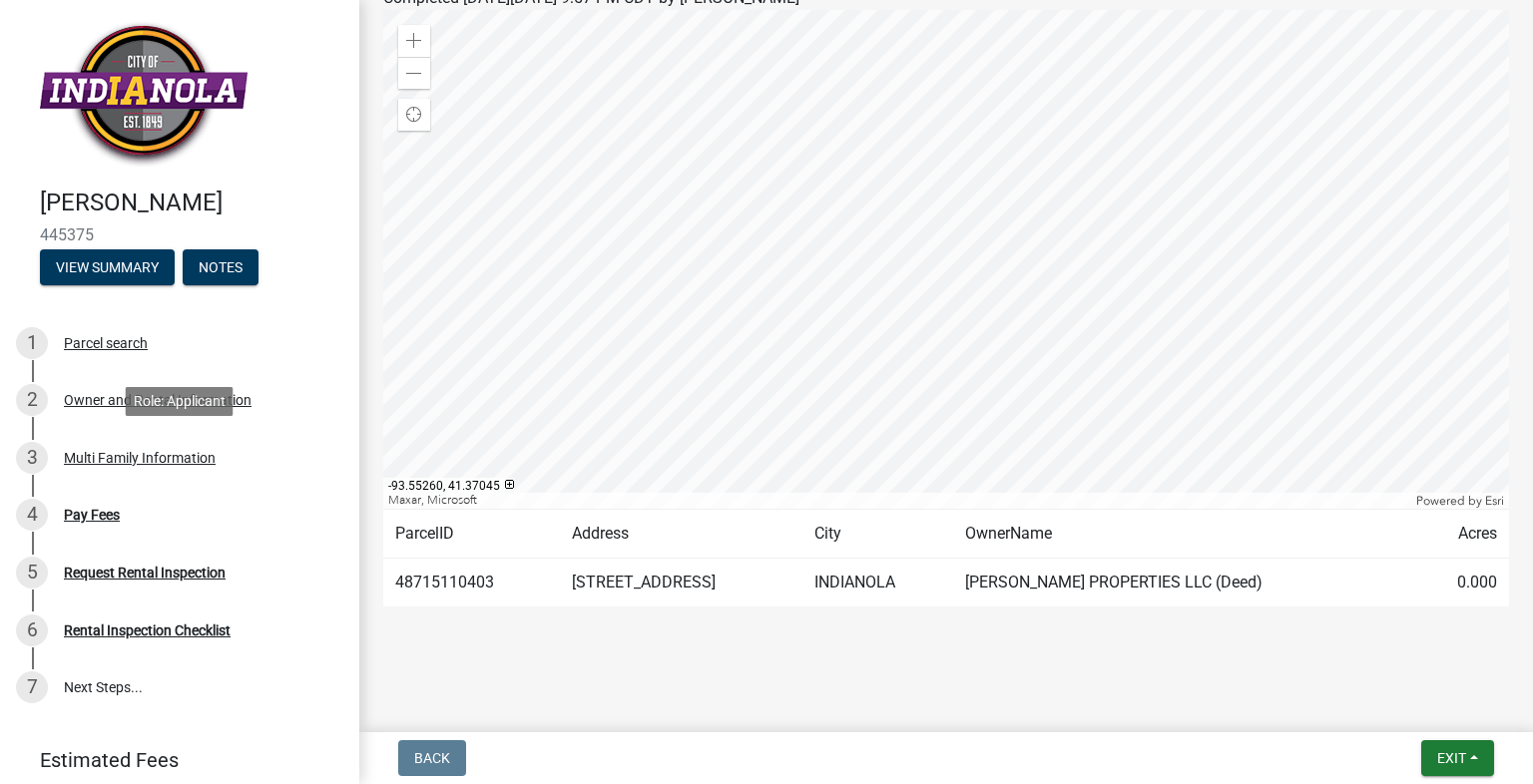 scroll, scrollTop: 0, scrollLeft: 0, axis: both 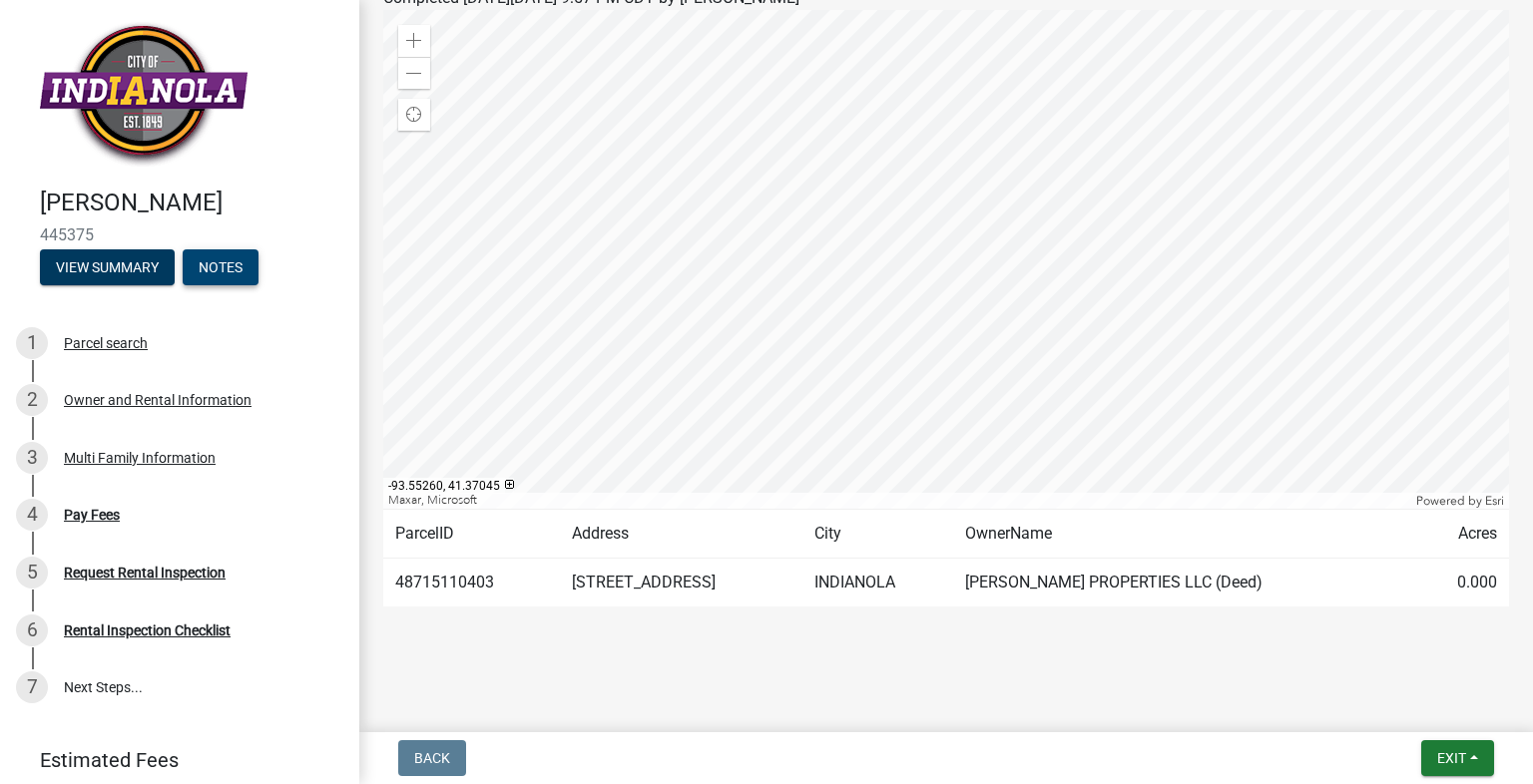 click on "Notes" at bounding box center (221, 267) 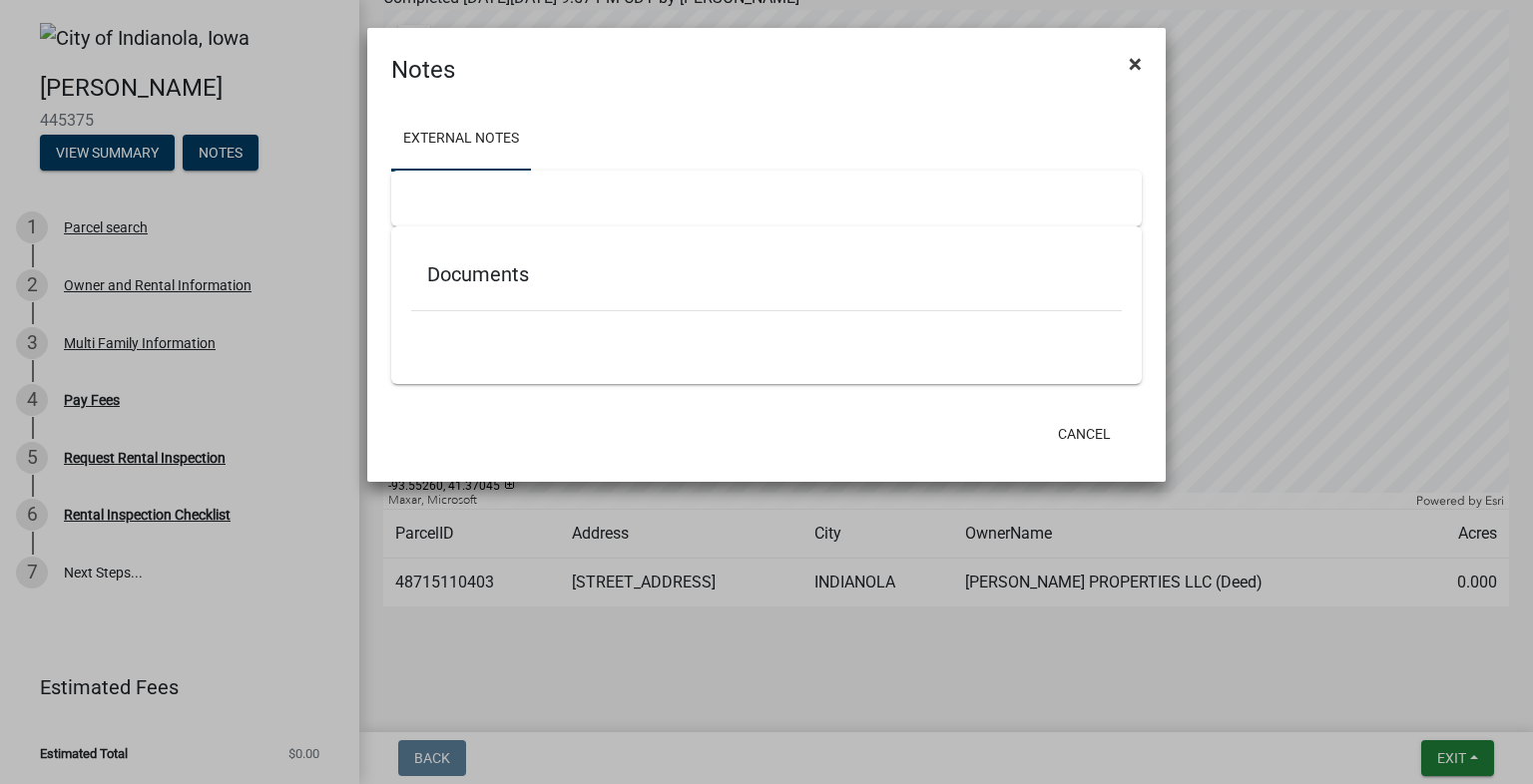 click on "×" 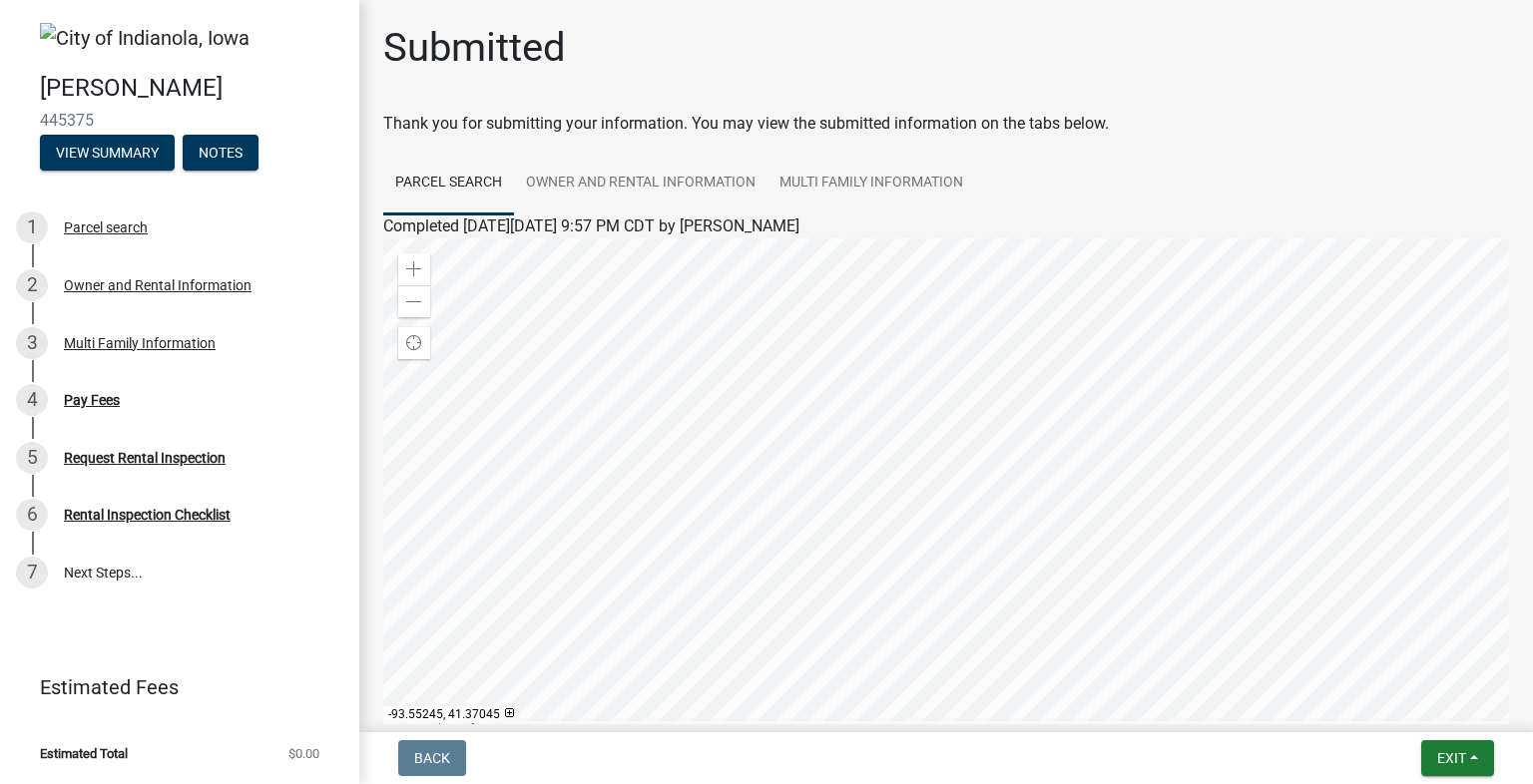 scroll, scrollTop: 0, scrollLeft: 0, axis: both 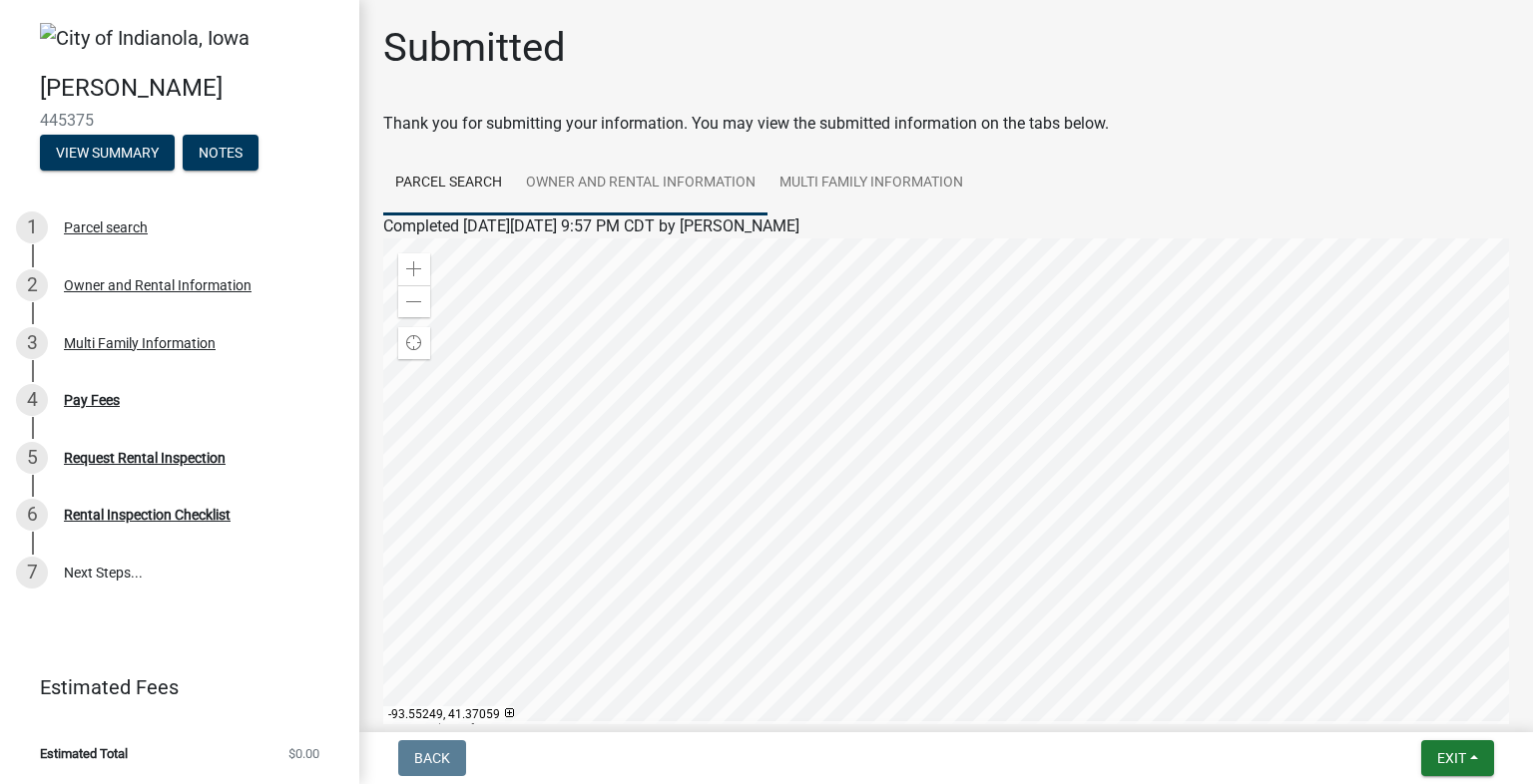 click on "Owner and Rental Information" at bounding box center [641, 184] 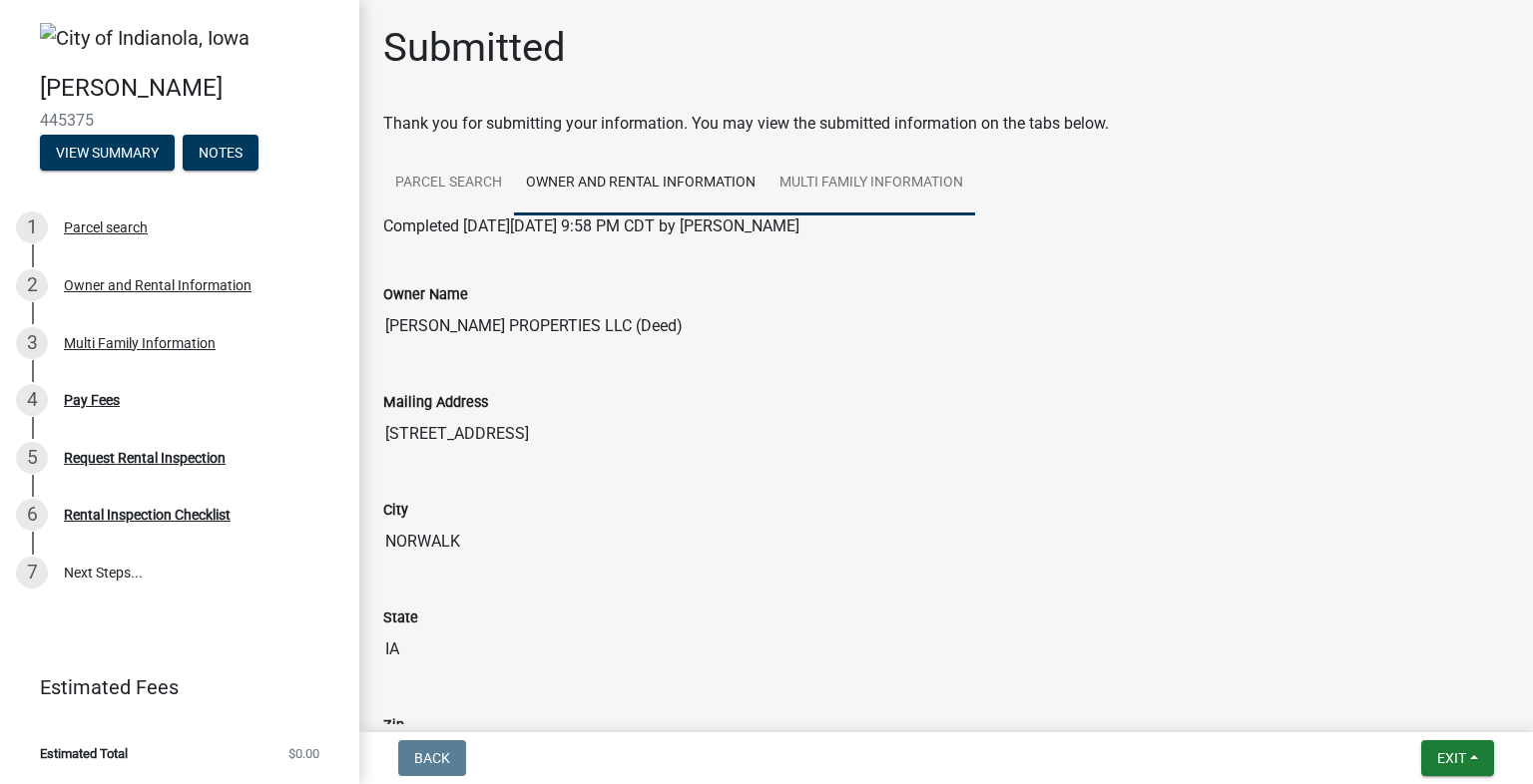 click on "Multi Family Information" at bounding box center (871, 184) 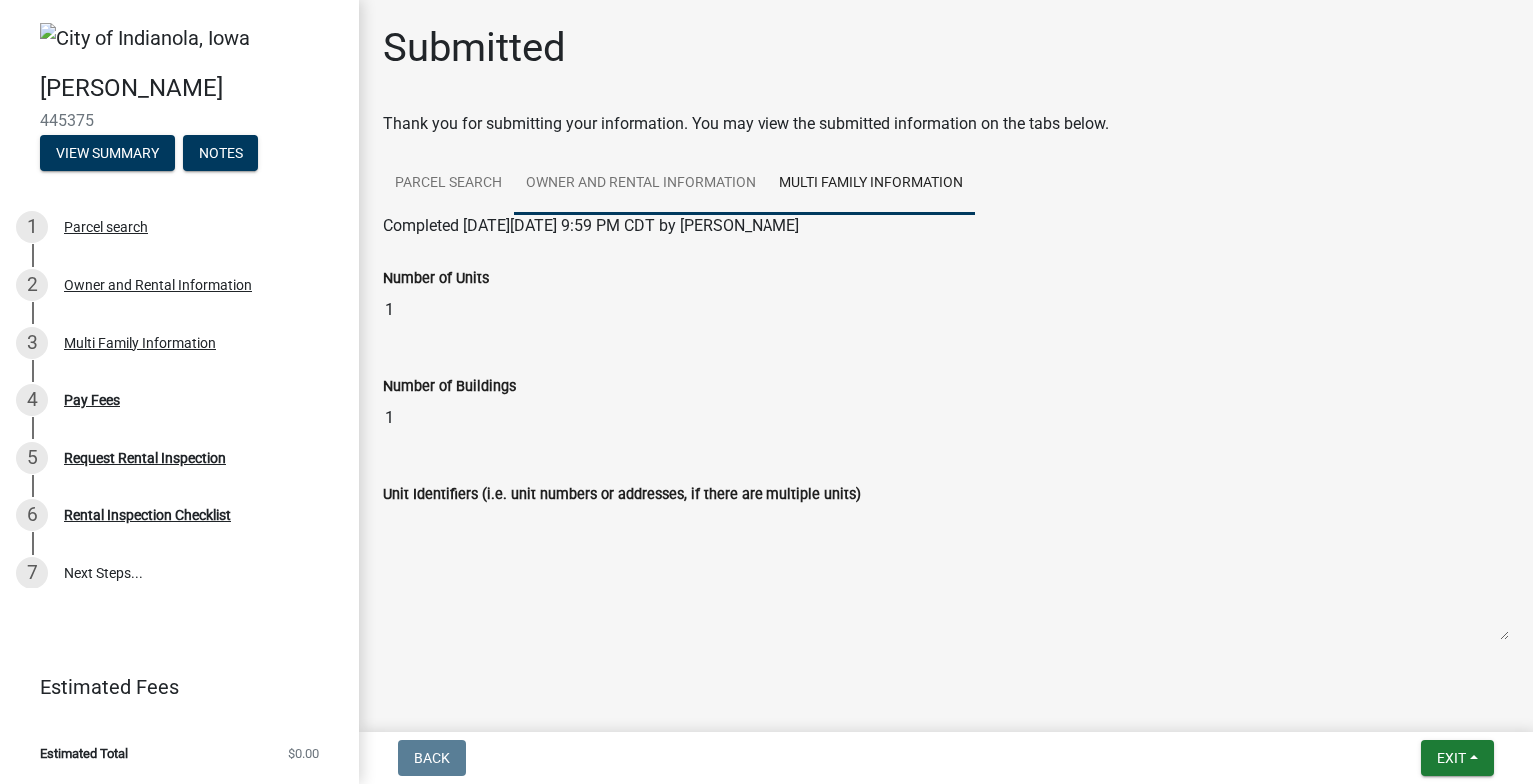 click on "Owner and Rental Information" at bounding box center (641, 184) 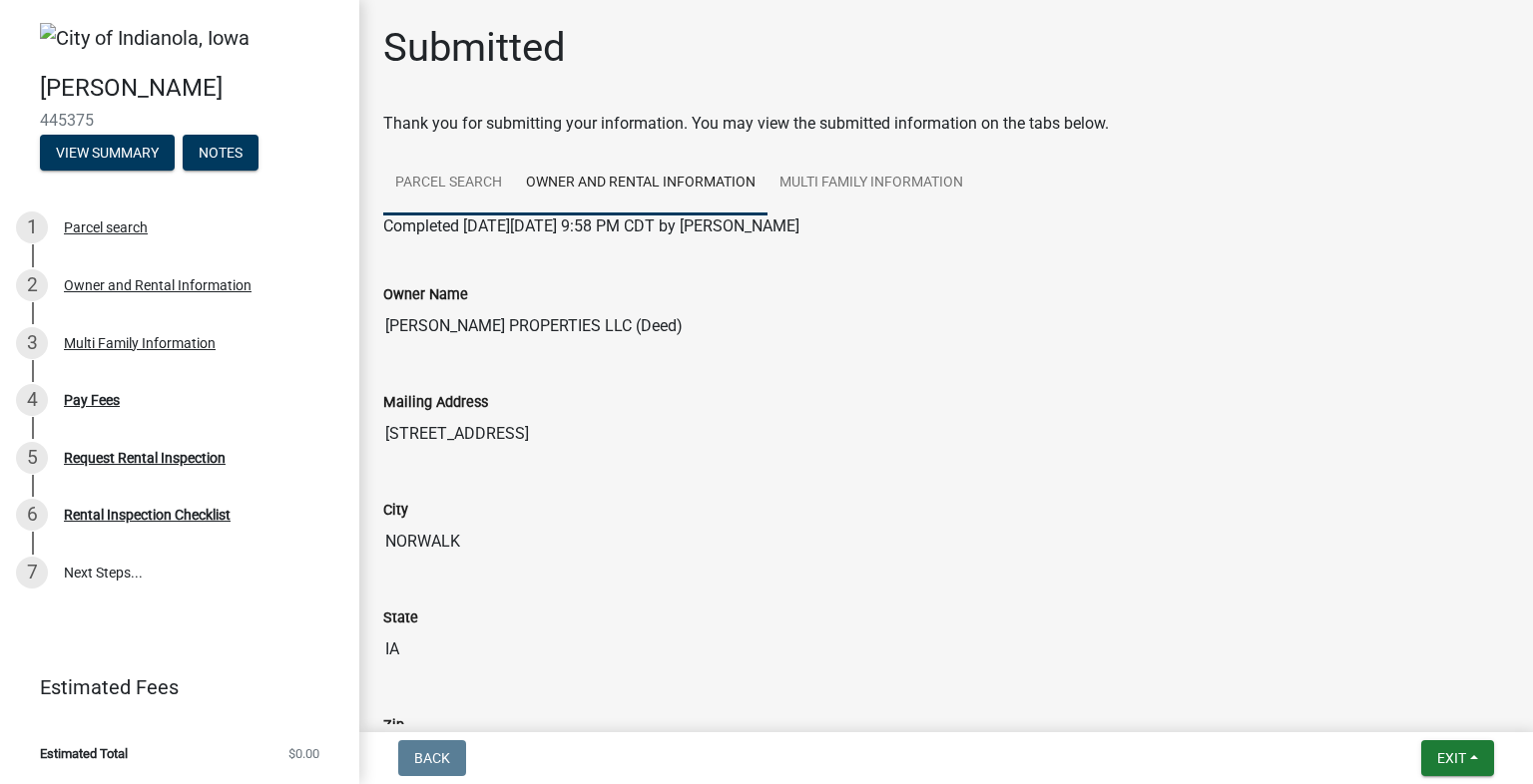 click on "Parcel search" at bounding box center [448, 184] 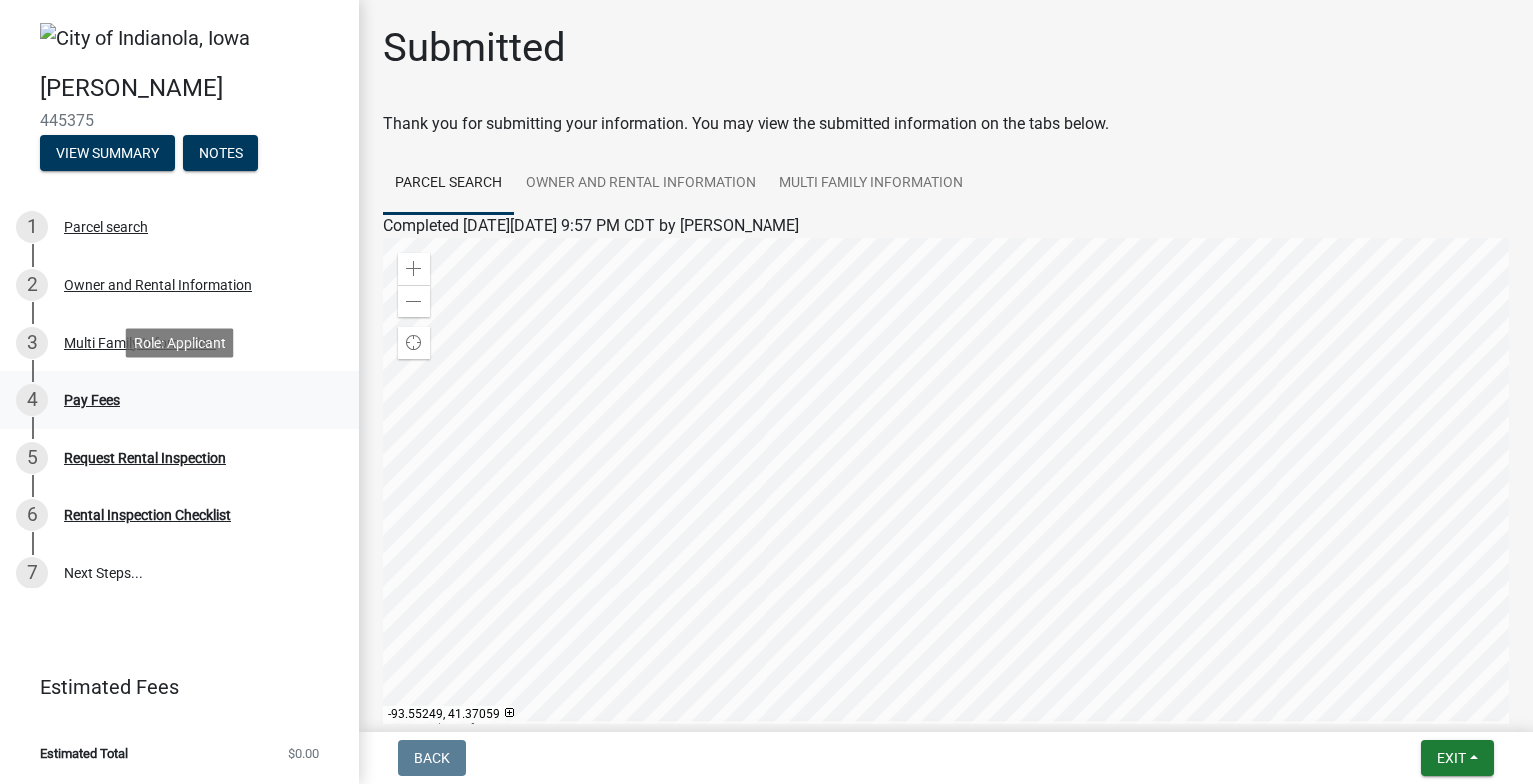 click on "Pay Fees" at bounding box center (92, 400) 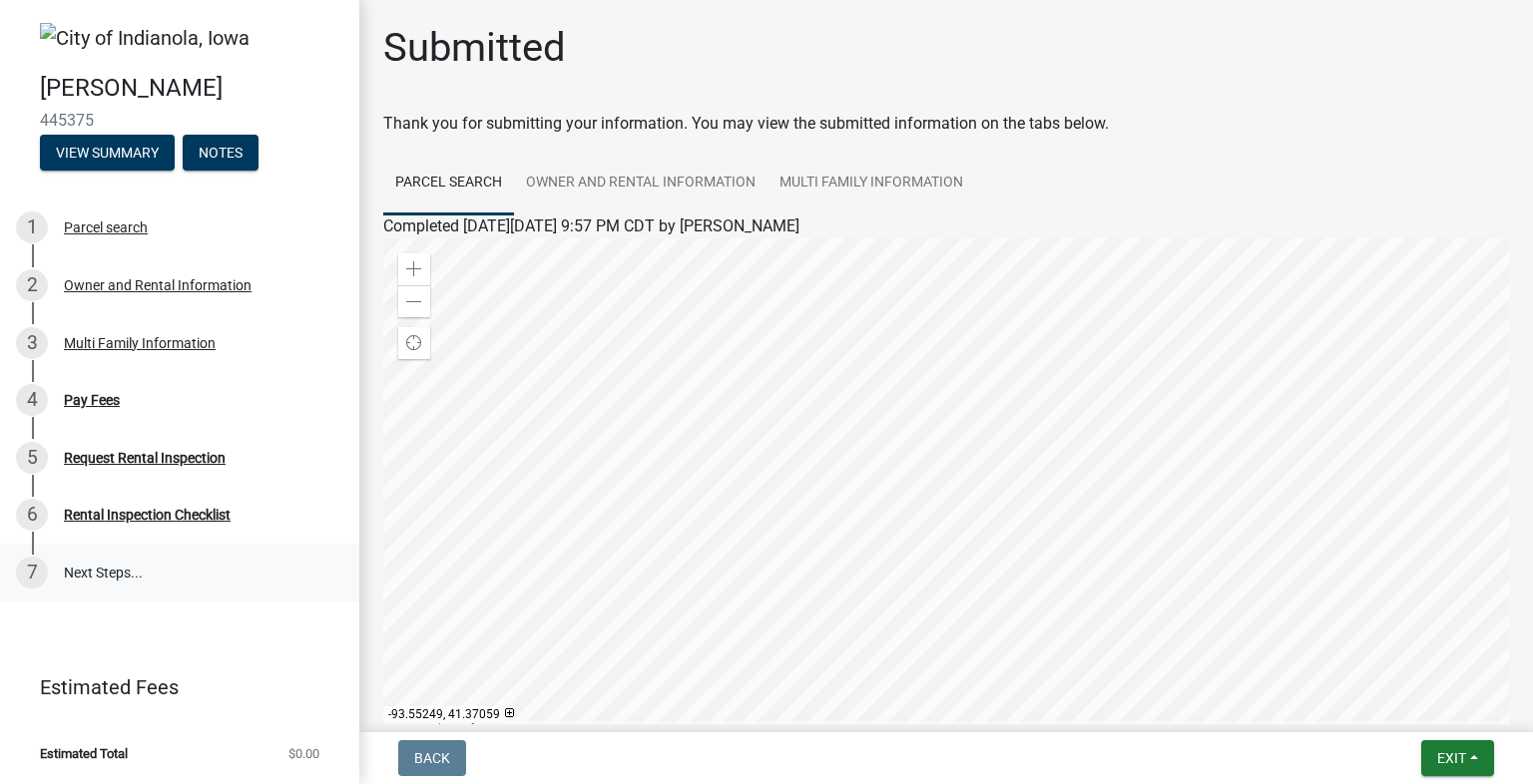 scroll, scrollTop: 0, scrollLeft: 0, axis: both 